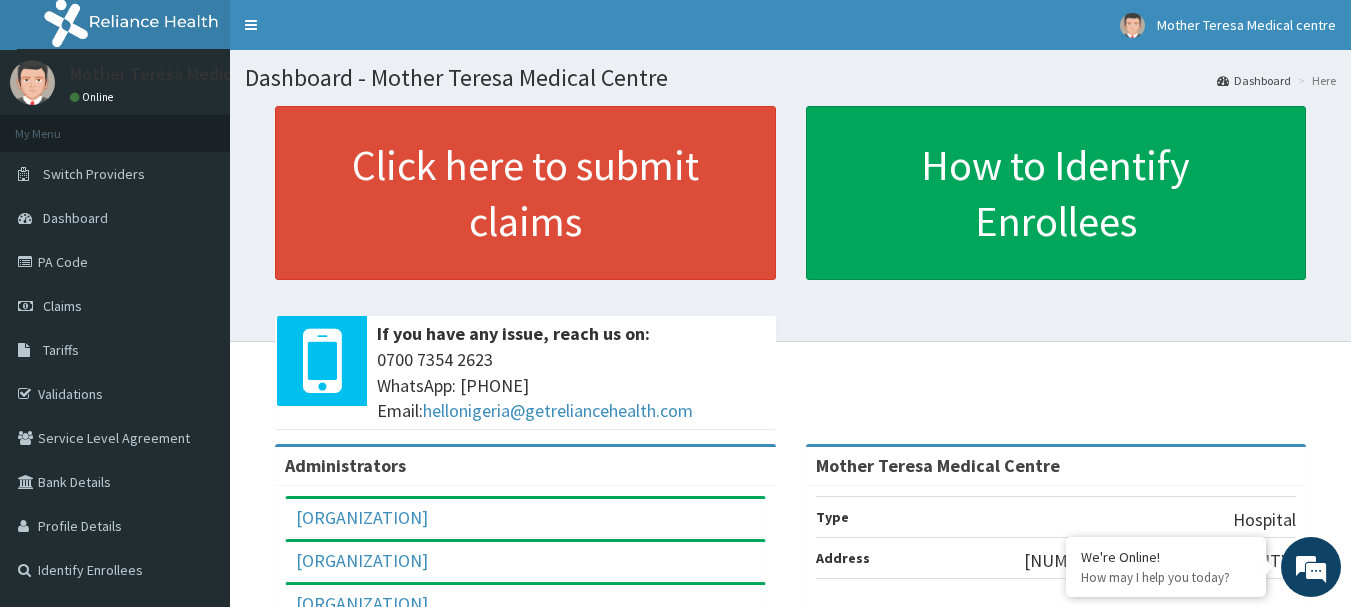 scroll, scrollTop: 0, scrollLeft: 0, axis: both 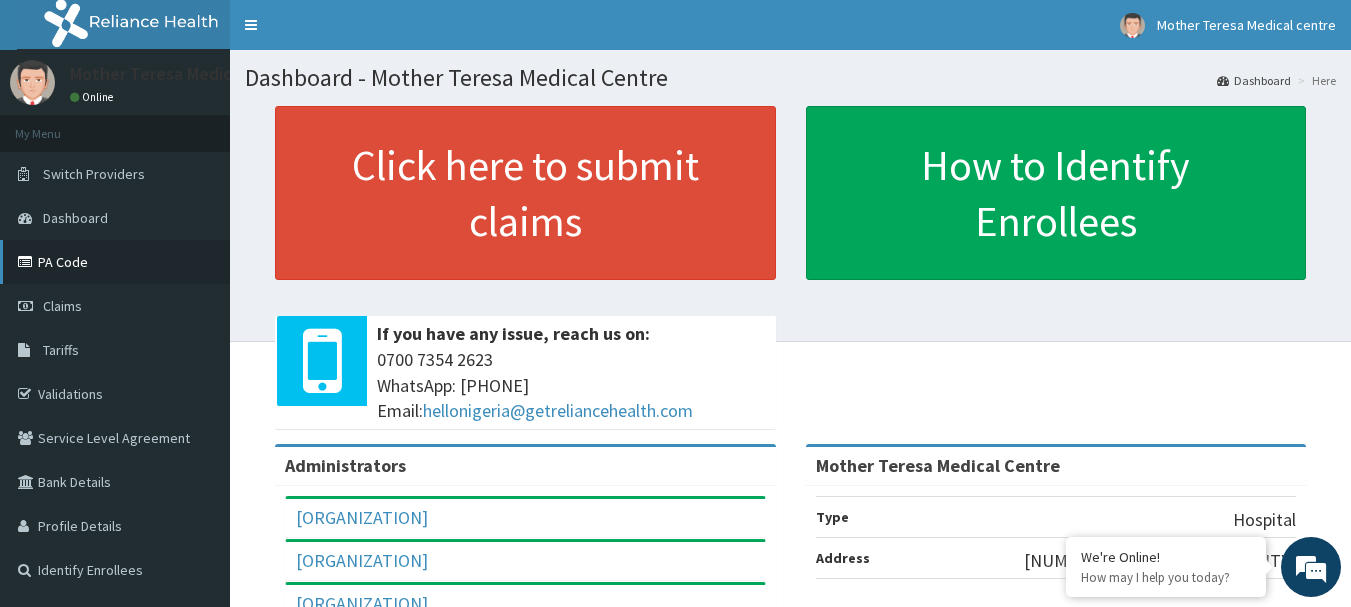 click on "PA Code" at bounding box center [115, 262] 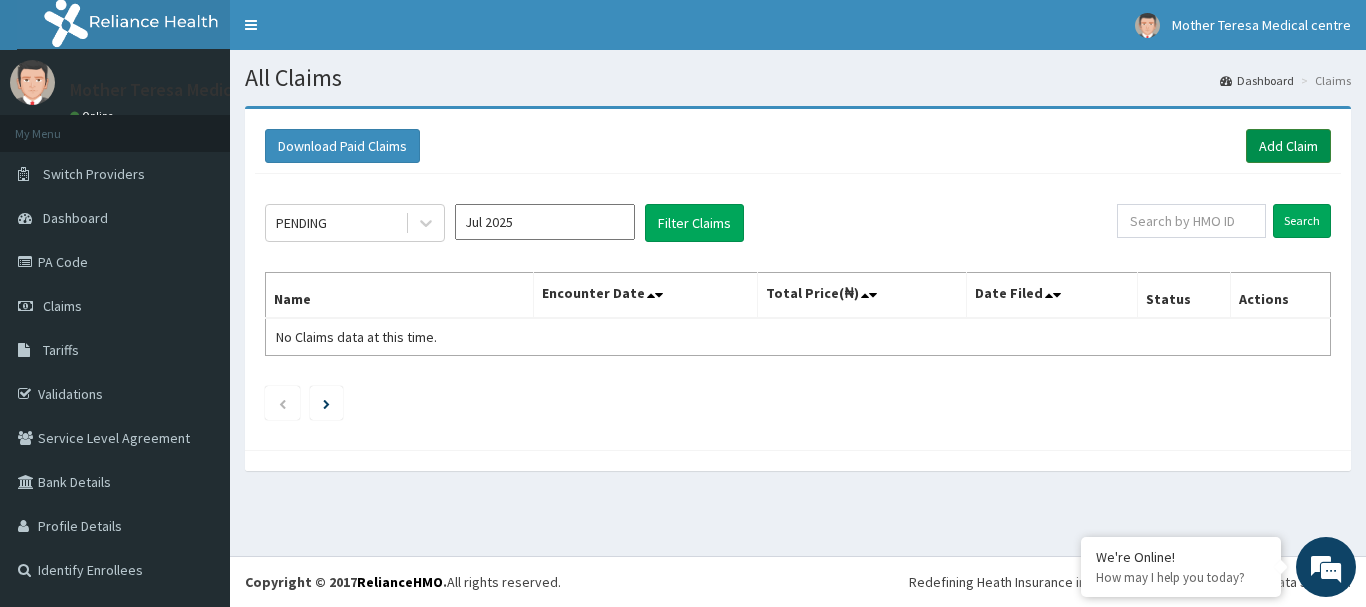 scroll, scrollTop: 0, scrollLeft: 0, axis: both 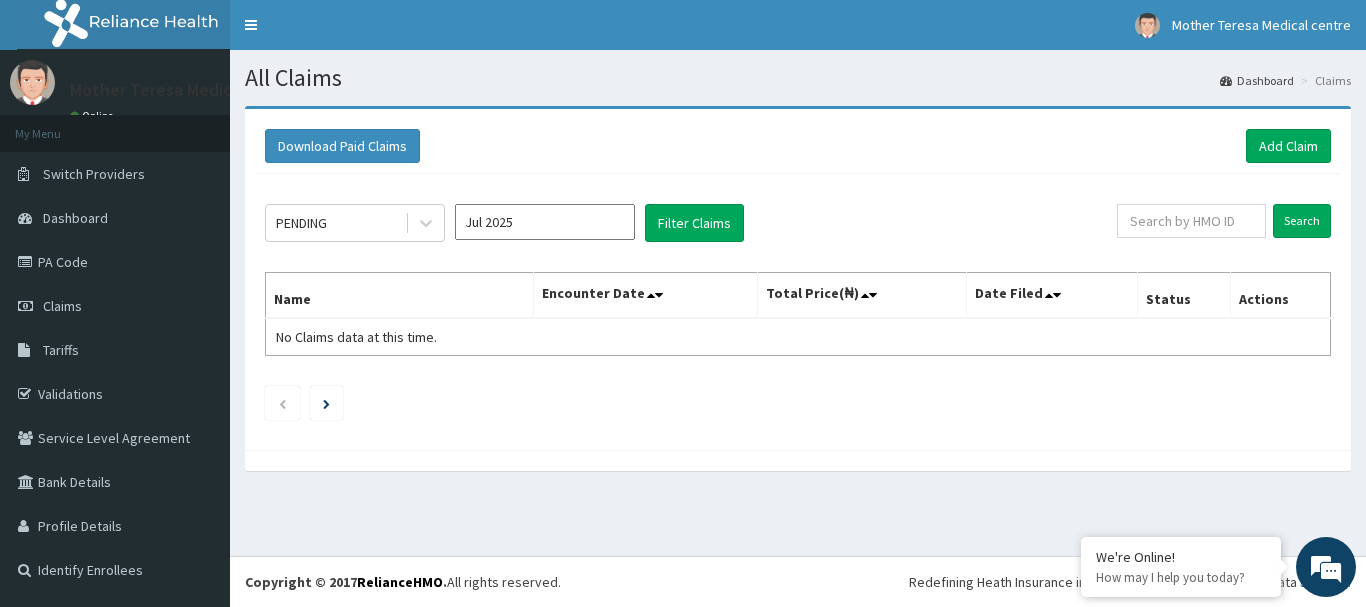 click on "Download Paid Claims Add Claim" at bounding box center (798, 146) 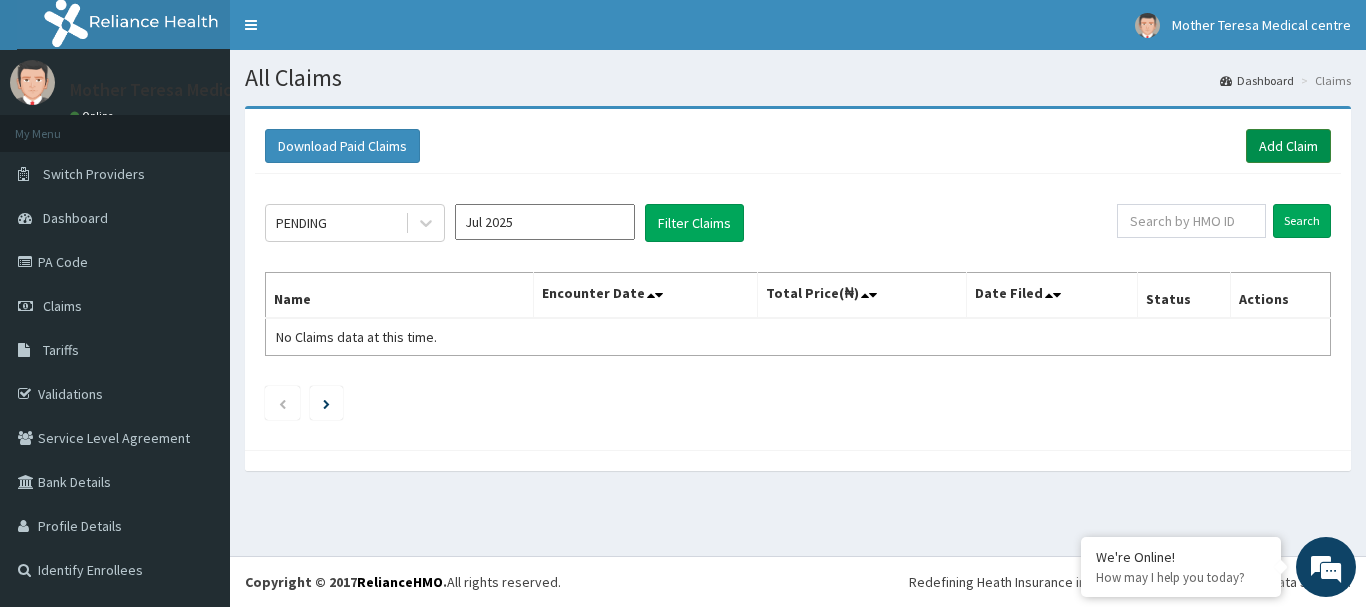 click on "Add Claim" at bounding box center [1288, 146] 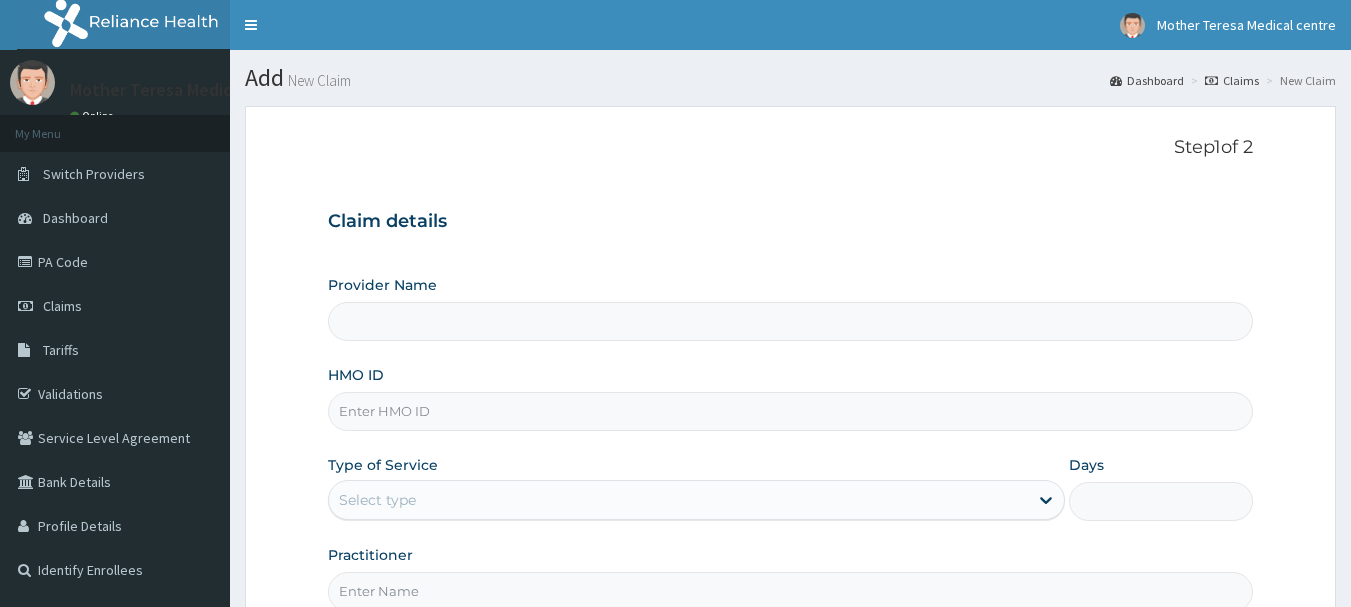 scroll, scrollTop: 0, scrollLeft: 0, axis: both 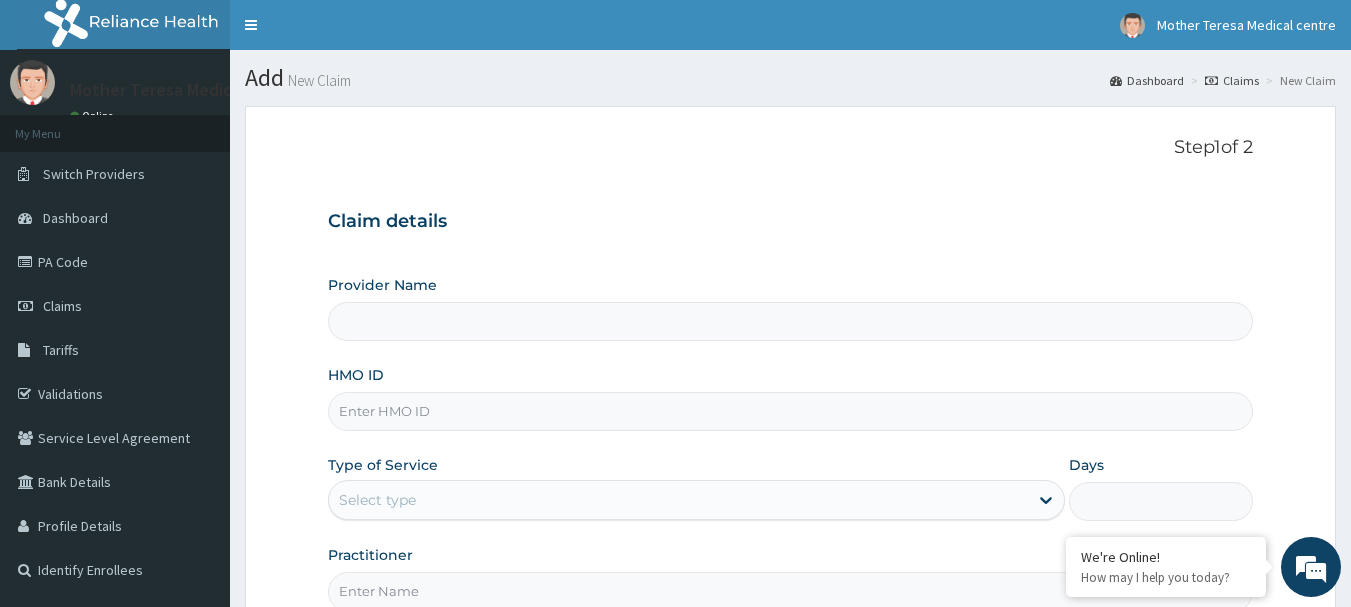 type on "Mother Teresa Medical Centre" 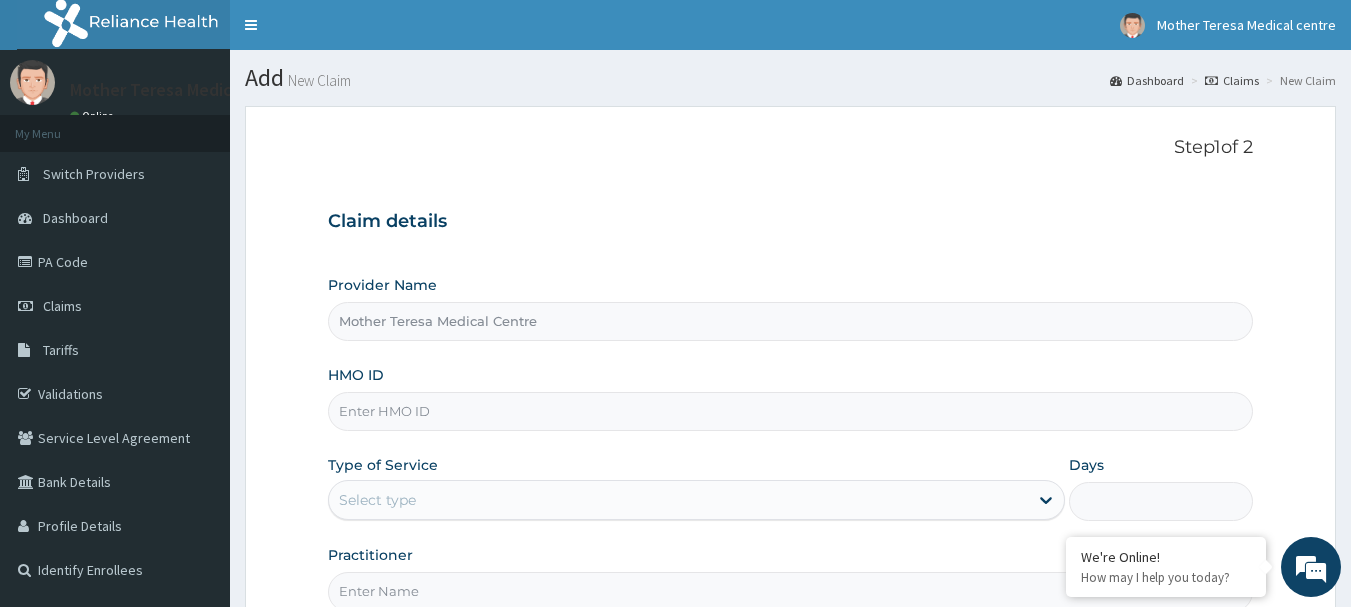 scroll, scrollTop: 0, scrollLeft: 0, axis: both 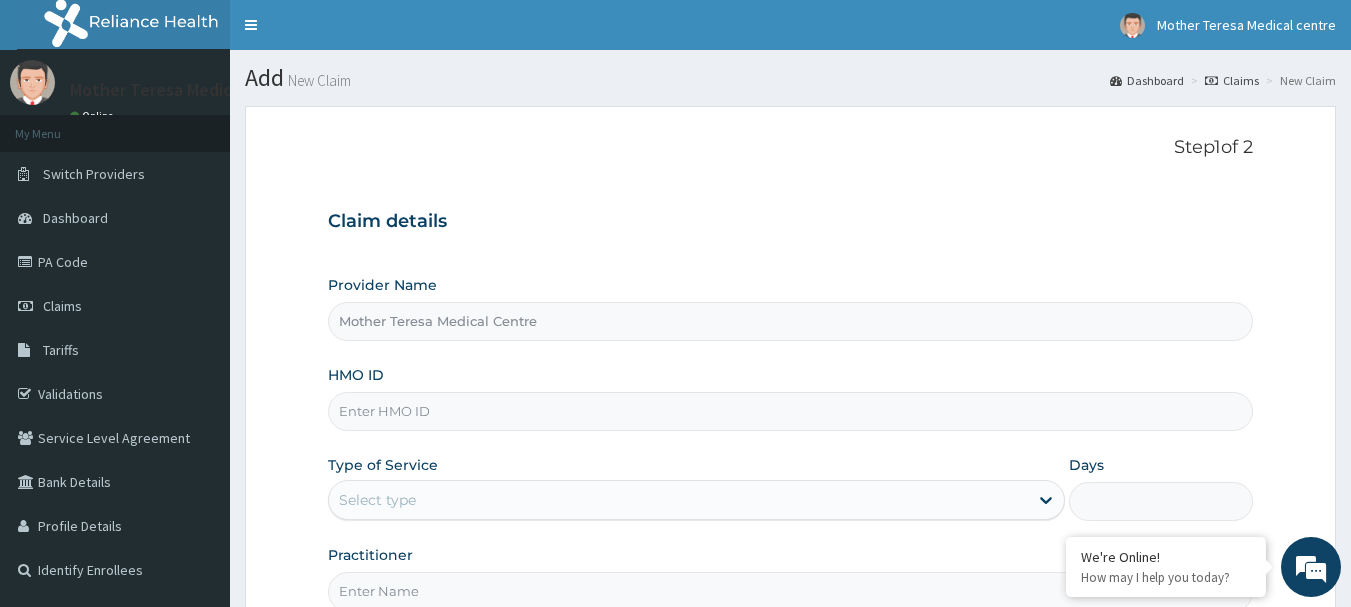 click on "HMO ID" at bounding box center [791, 411] 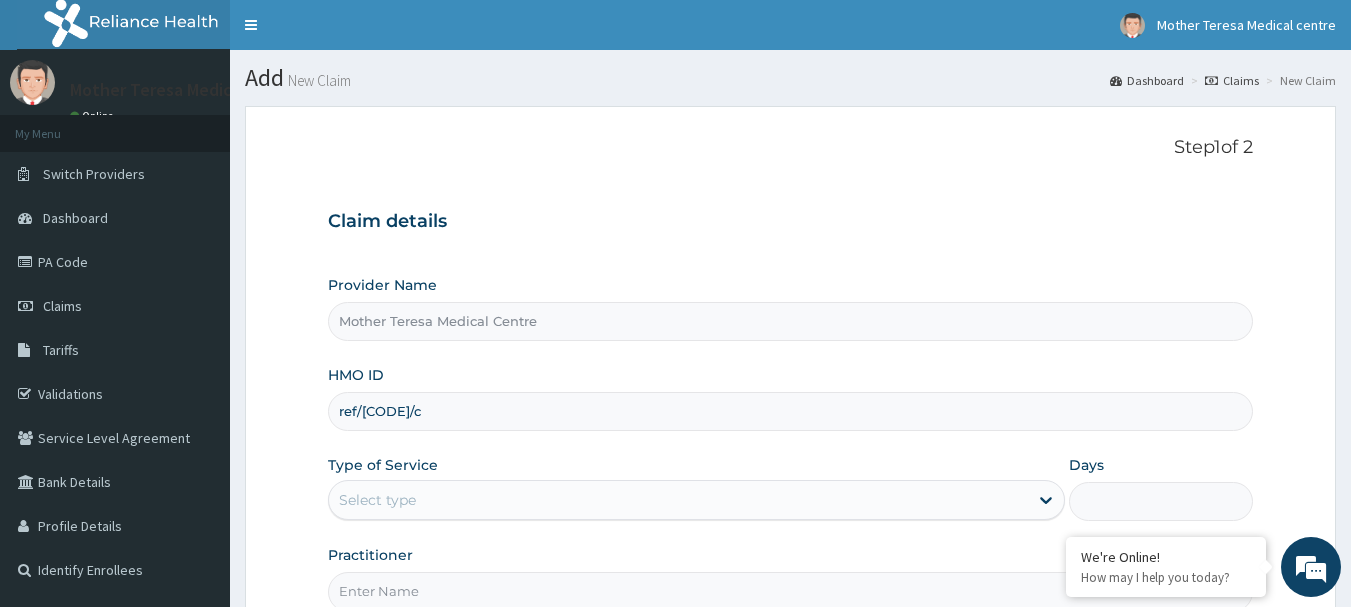 click on "ref/[CODE]/c" at bounding box center (791, 411) 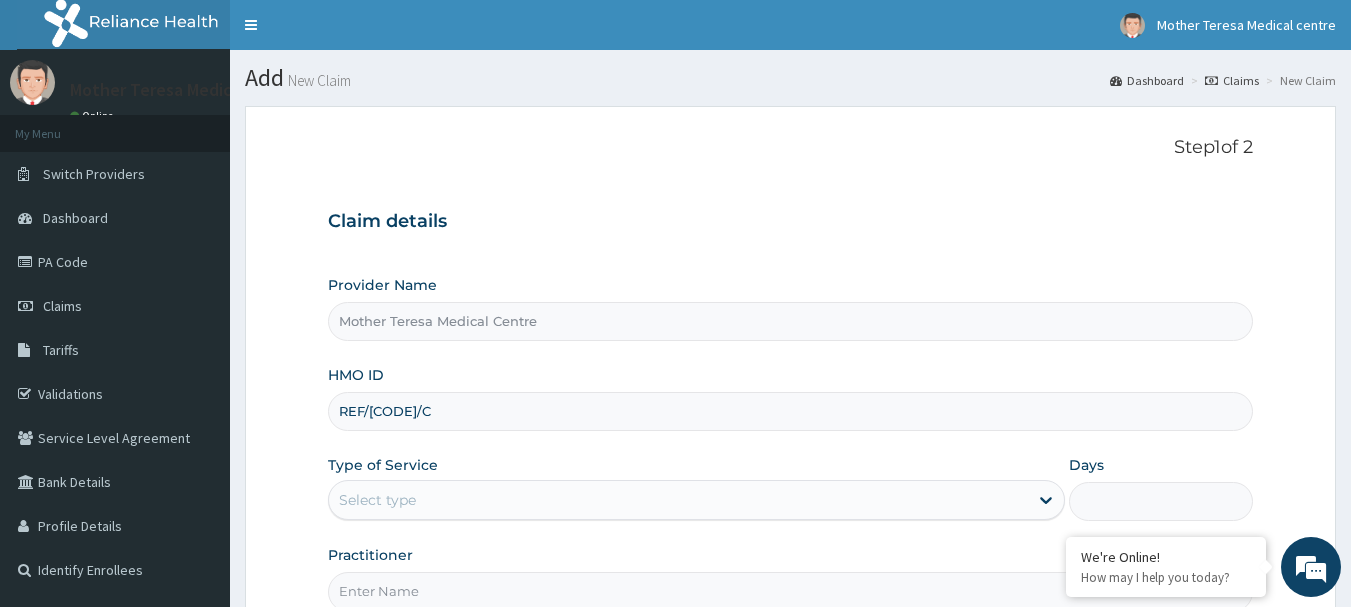 type on "REF/[CODE]/C" 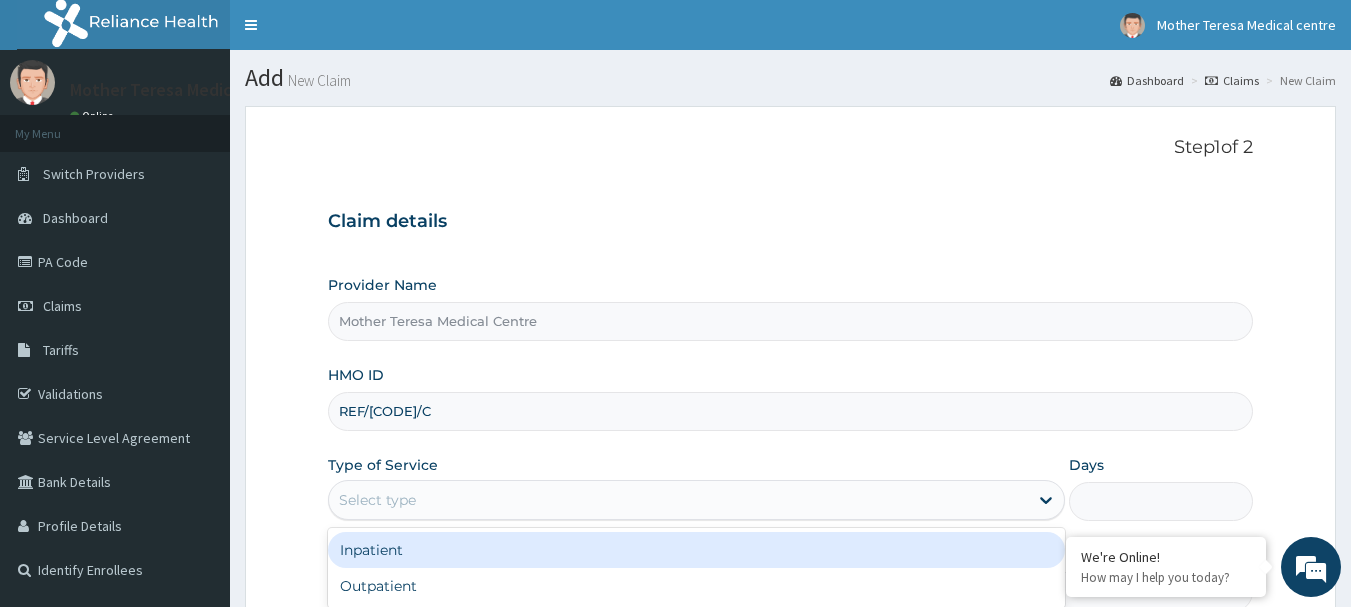 click on "Select type" at bounding box center [678, 500] 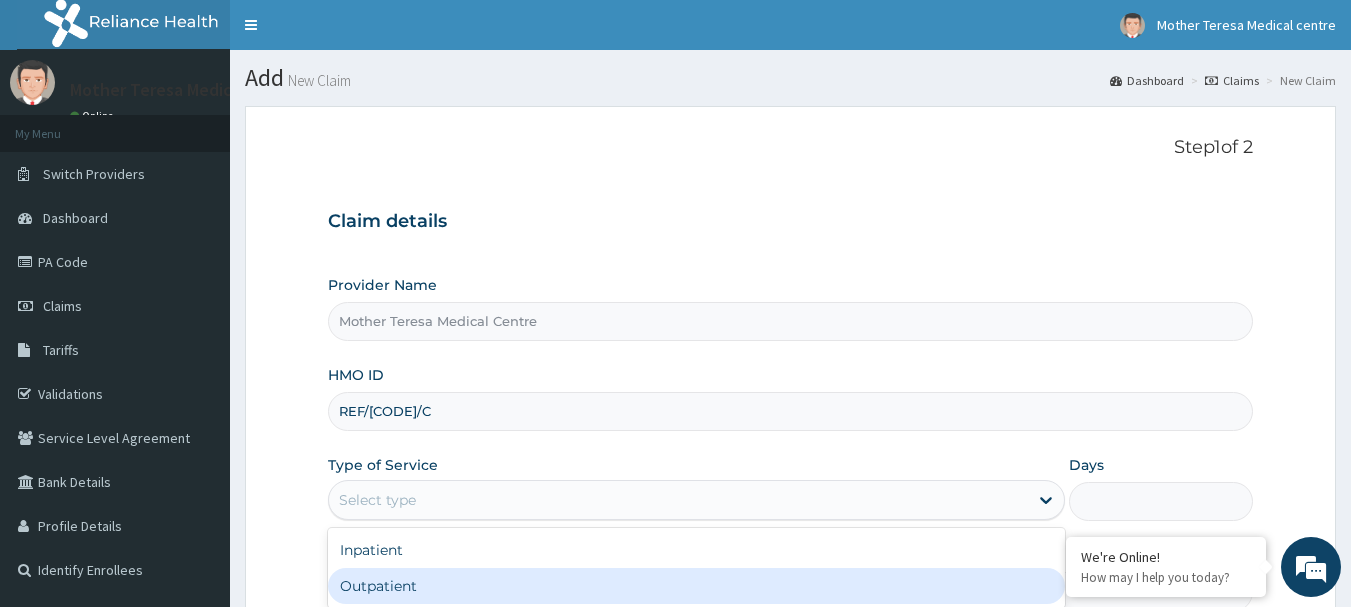 click on "Outpatient" at bounding box center (696, 586) 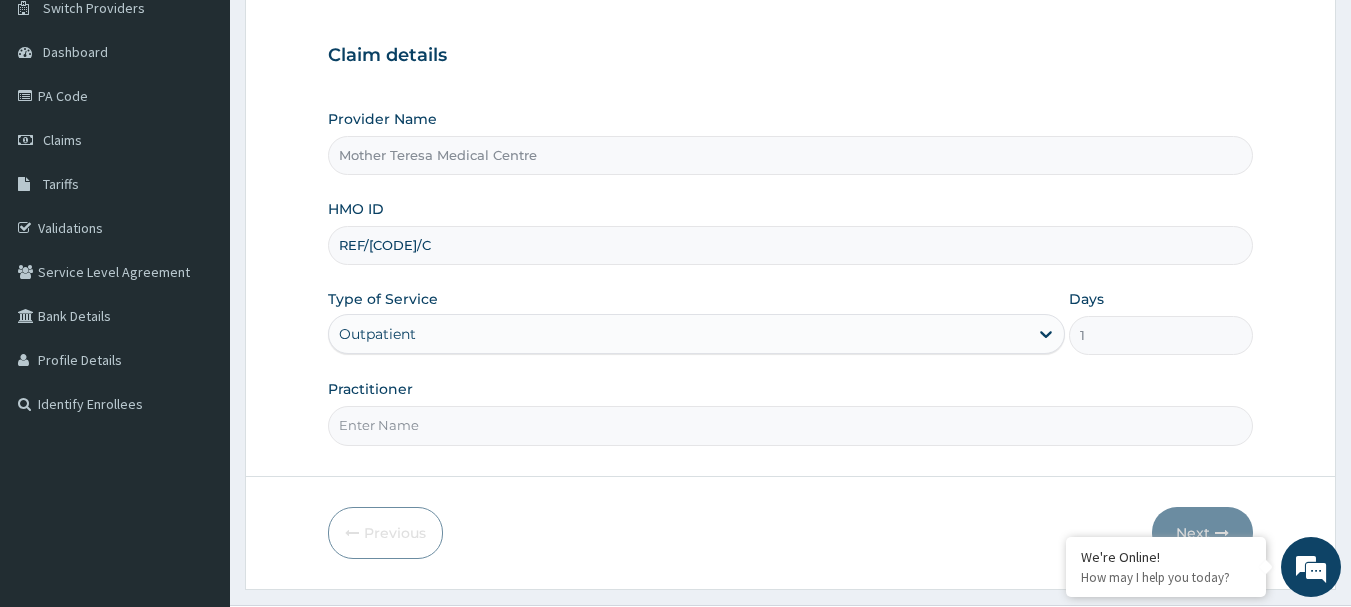 scroll, scrollTop: 215, scrollLeft: 0, axis: vertical 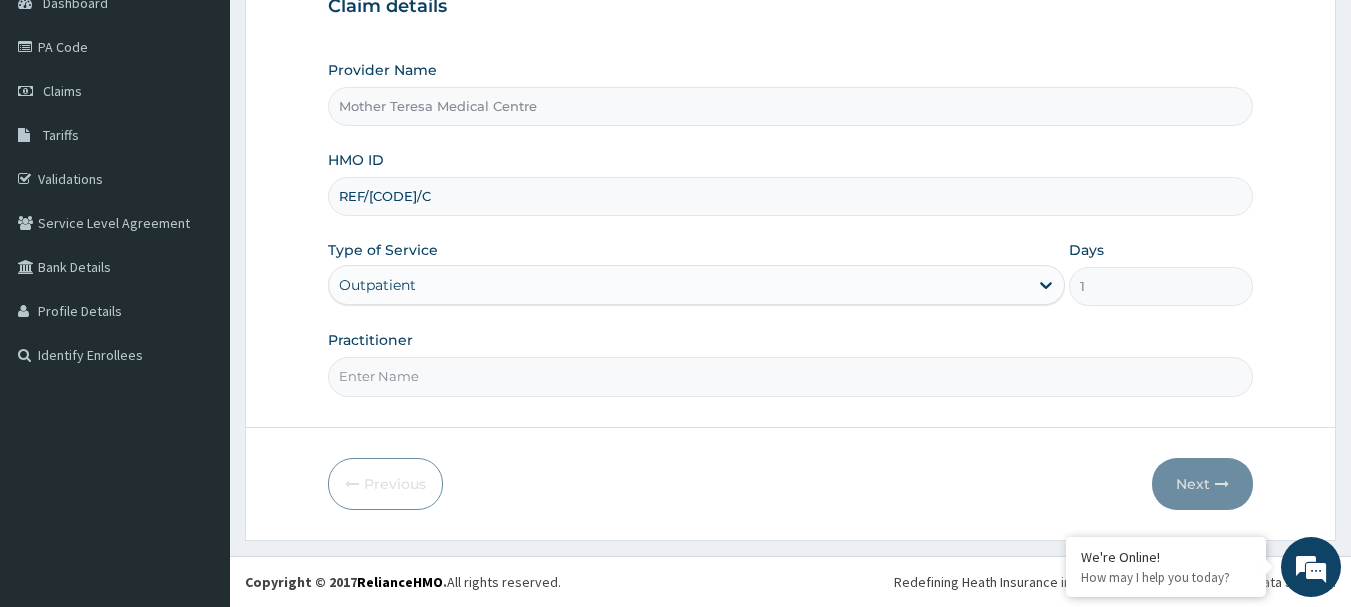 click on "Practitioner" at bounding box center (791, 376) 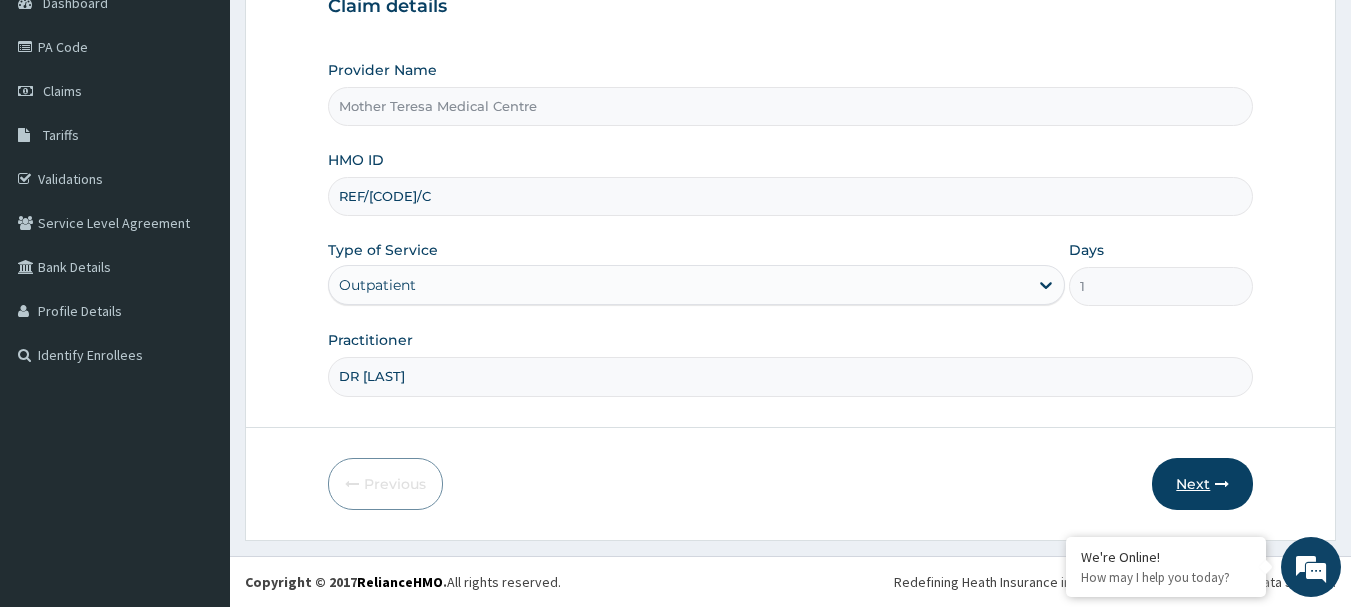 type on "DR [LAST]" 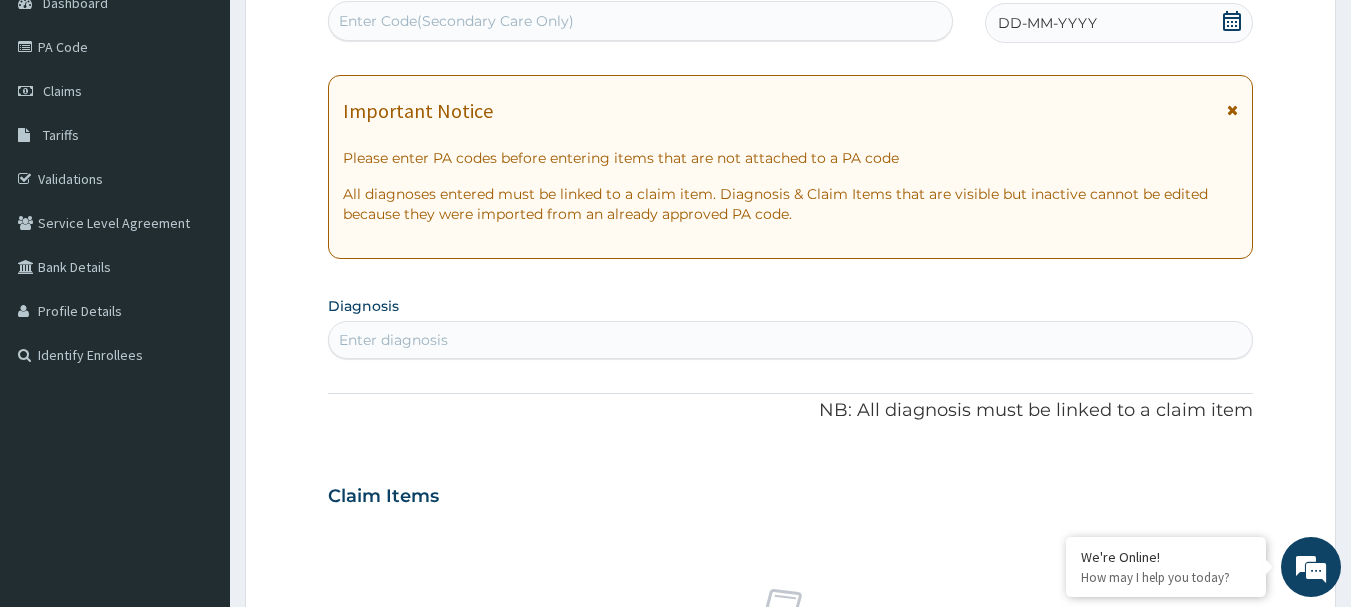 click on "Enter Code(Secondary Care Only)" at bounding box center [641, 21] 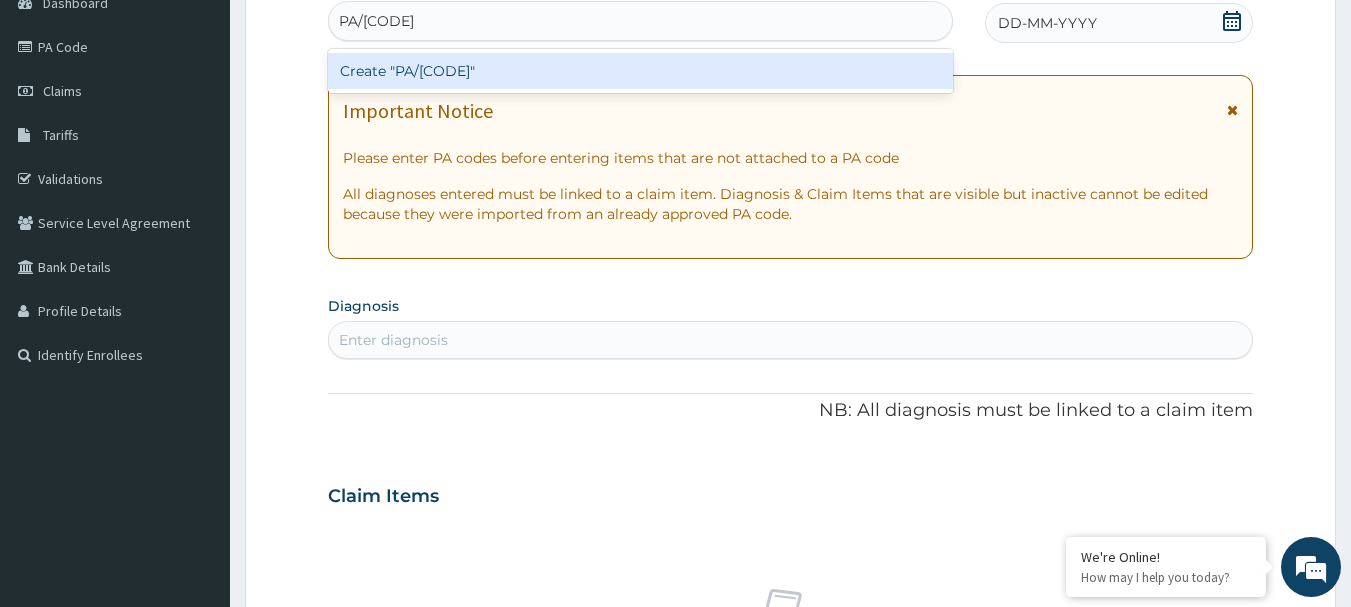 click on "Create "PA/[CODE]"" at bounding box center [641, 71] 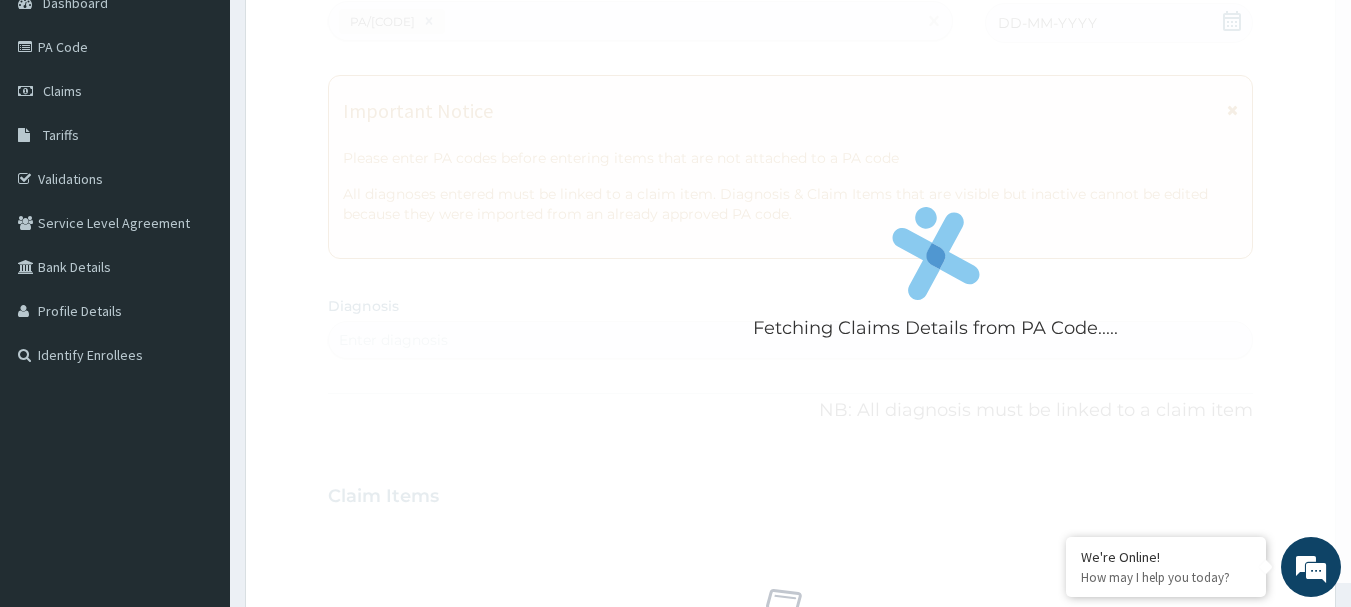 click on "Fetching Claims Details from PA Code....." at bounding box center (936, 279) 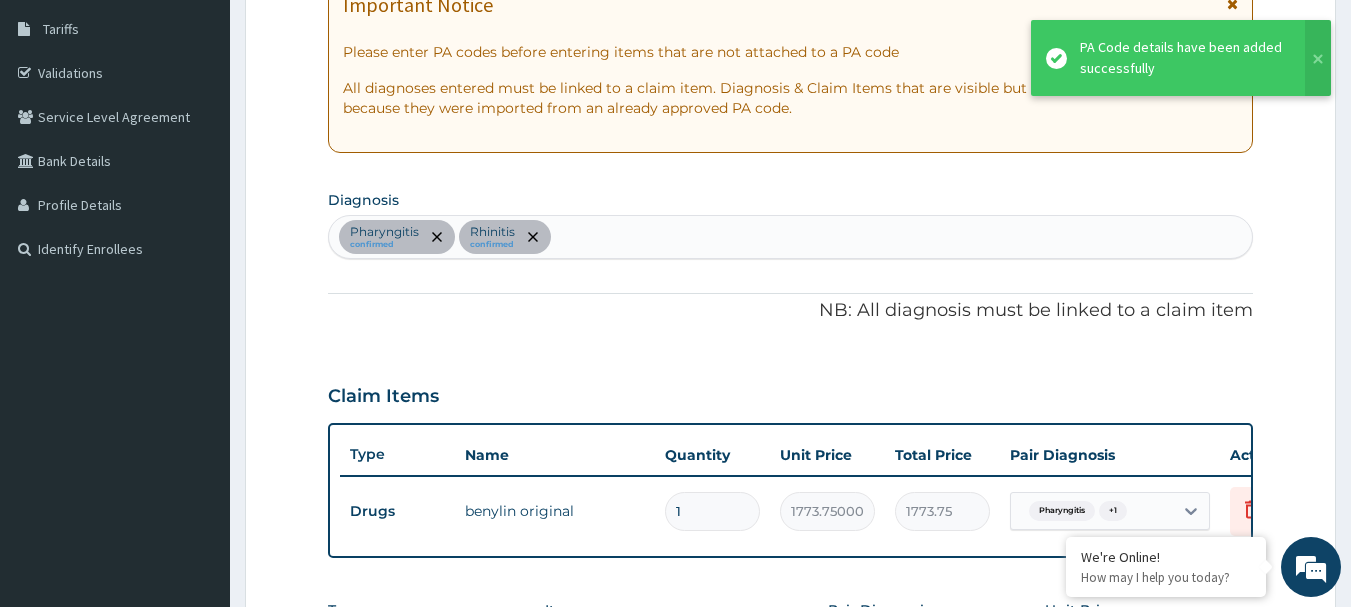 scroll, scrollTop: 314, scrollLeft: 0, axis: vertical 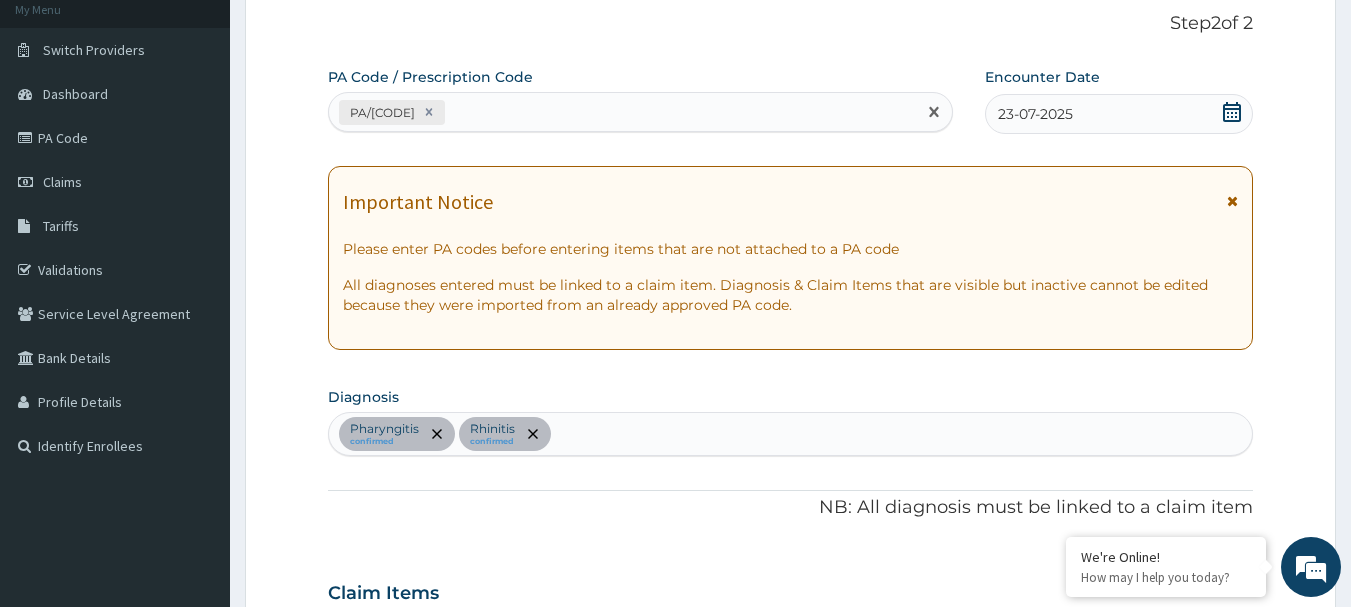 click on "PA/[CODE]" at bounding box center (623, 112) 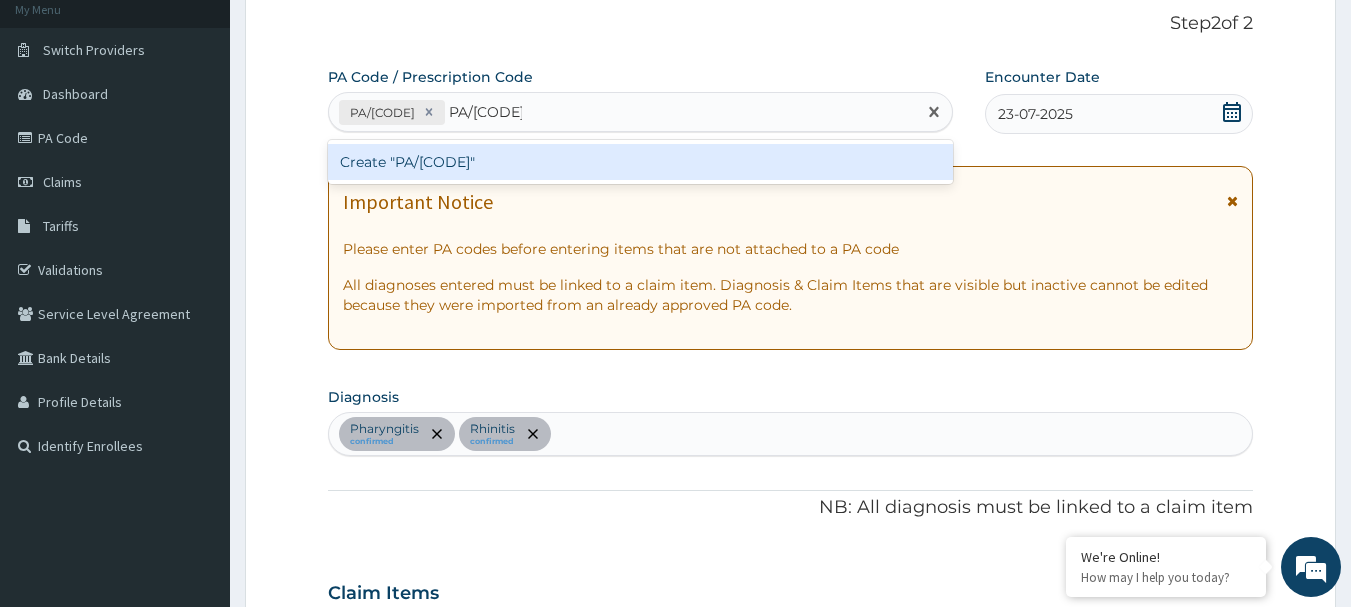 click on "Create "PA/[CODE]"" at bounding box center (641, 162) 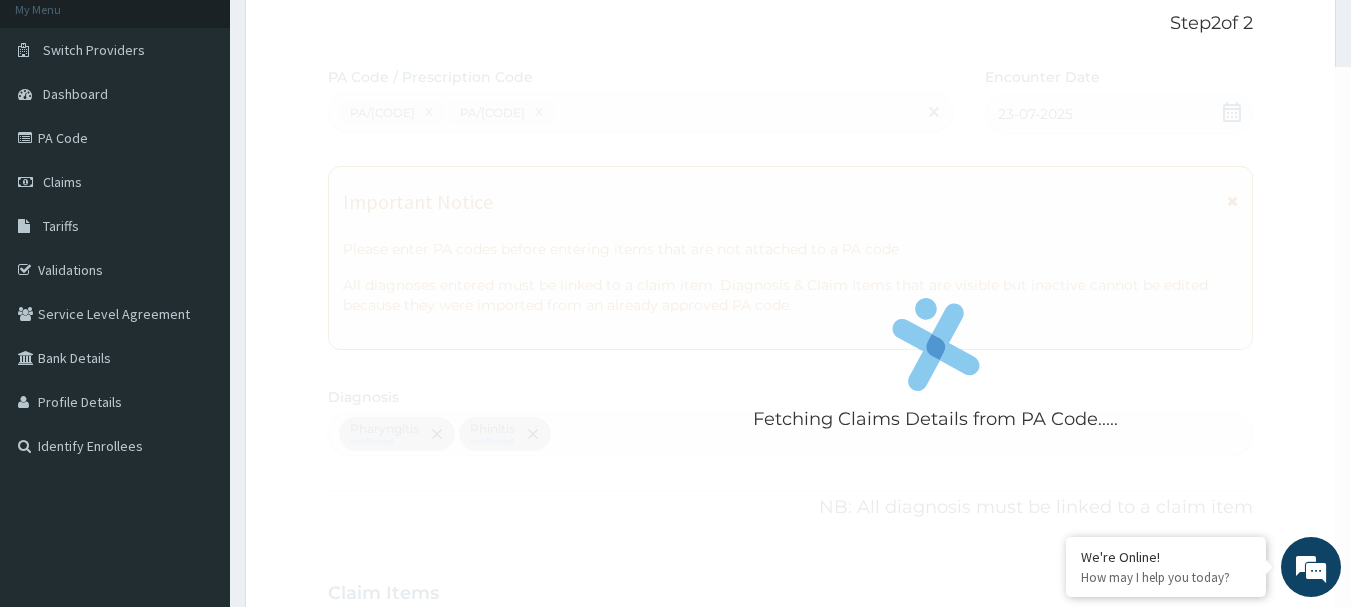 scroll, scrollTop: 529, scrollLeft: 0, axis: vertical 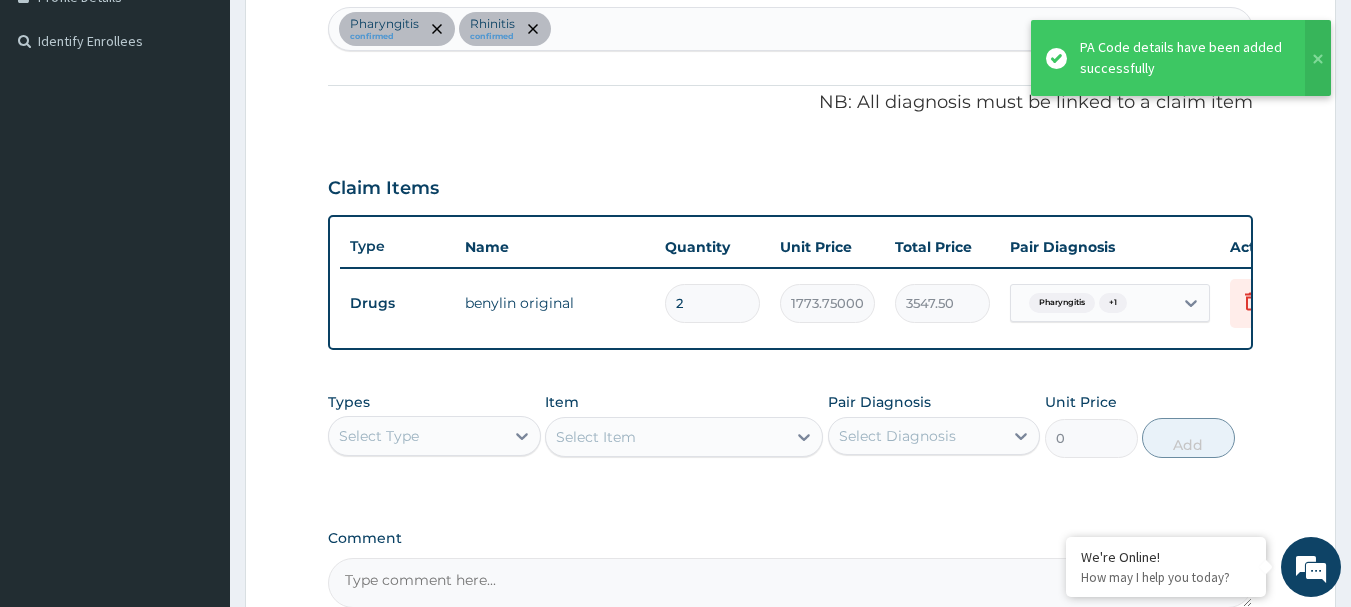 type 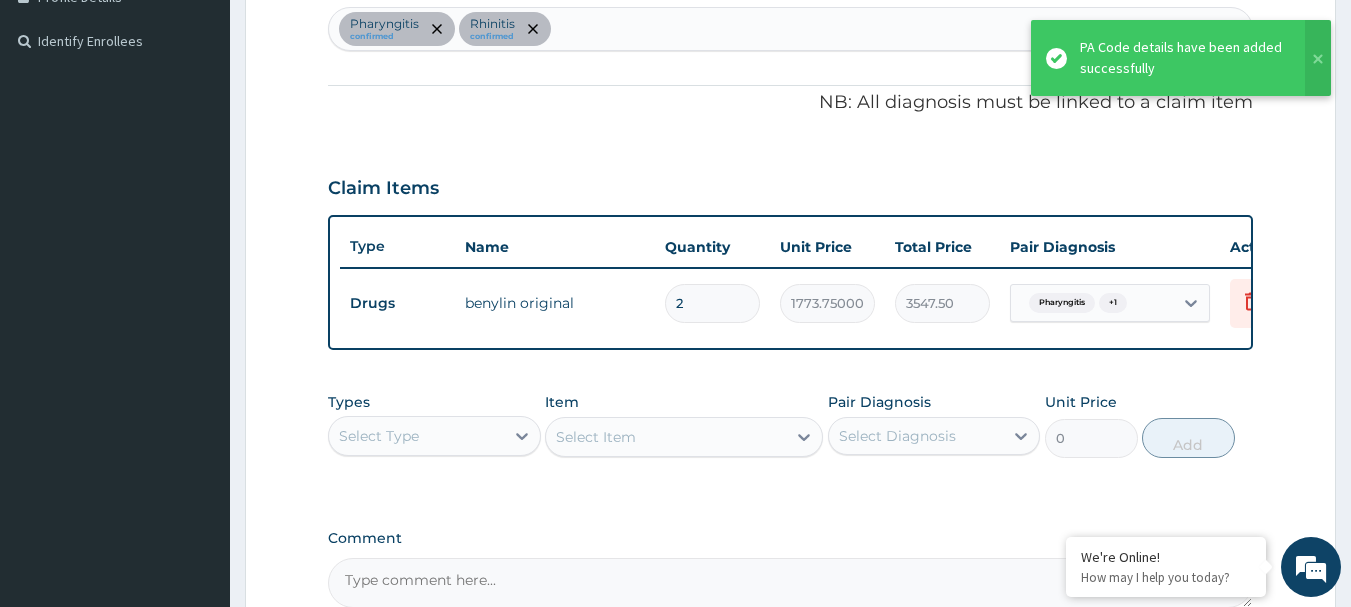 type on "0.00" 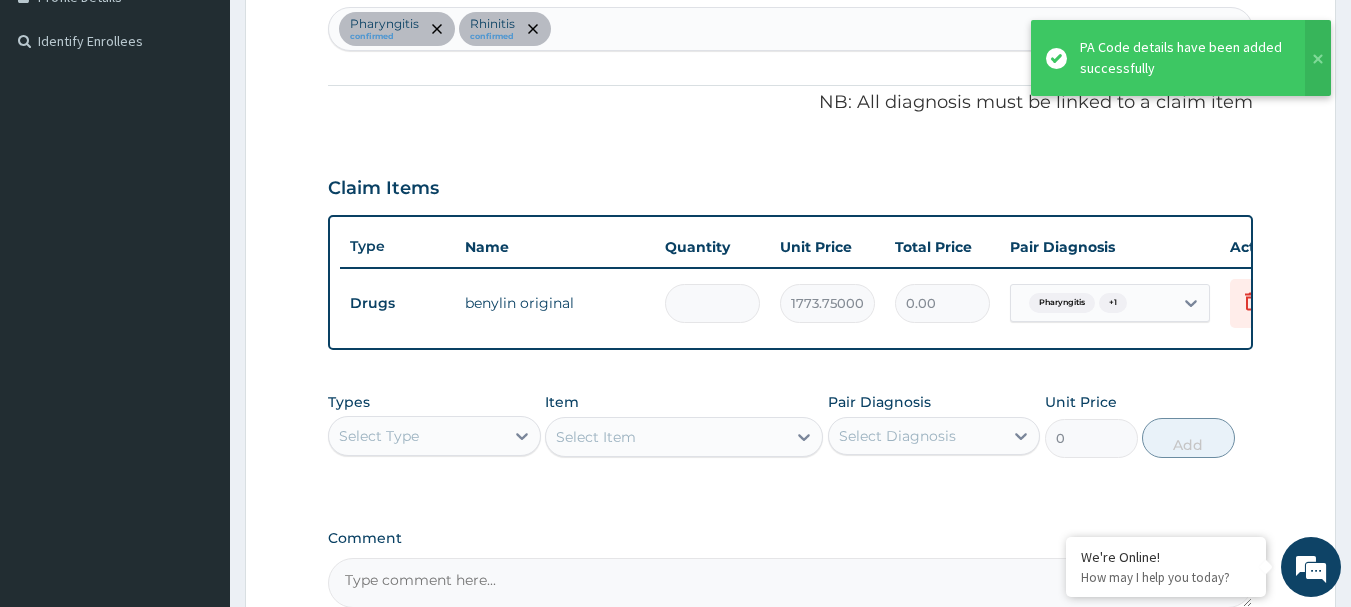 type on "1" 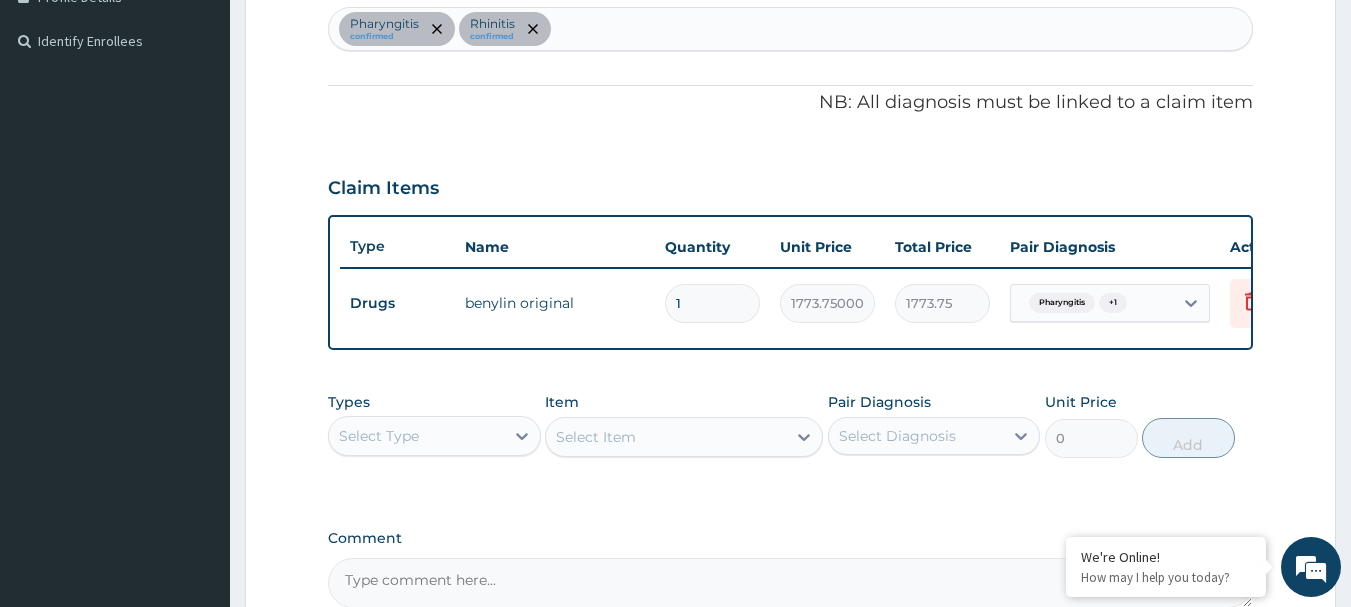 type on "1" 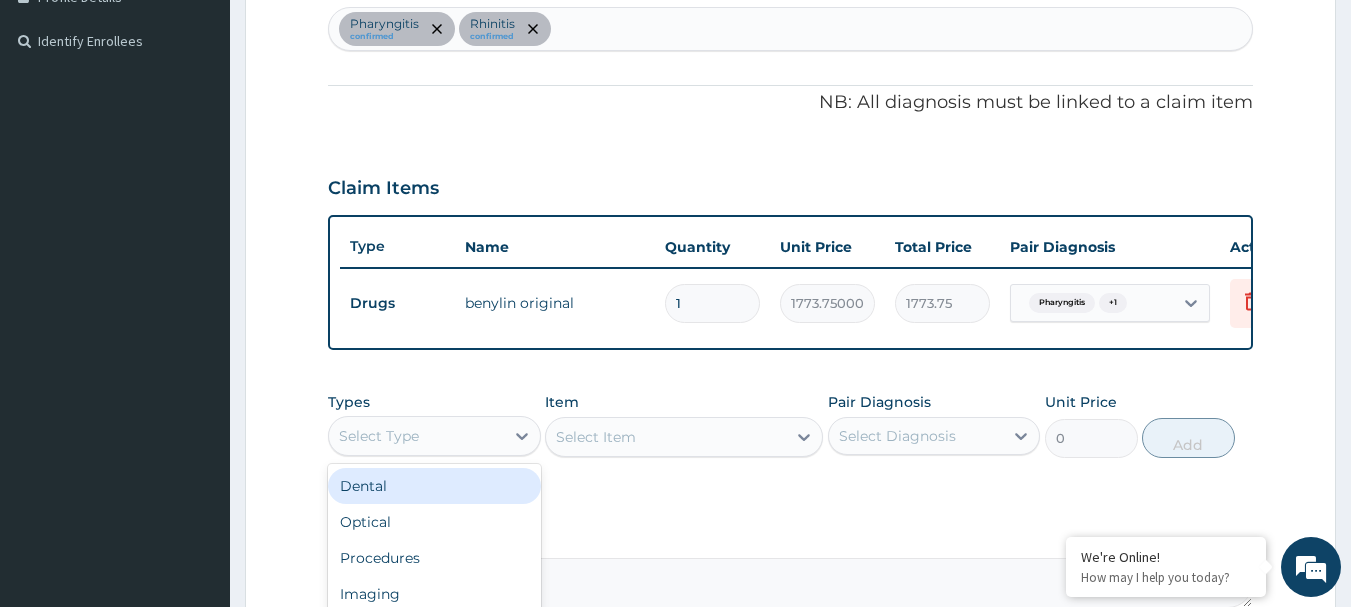 click on "Select Type" at bounding box center [416, 436] 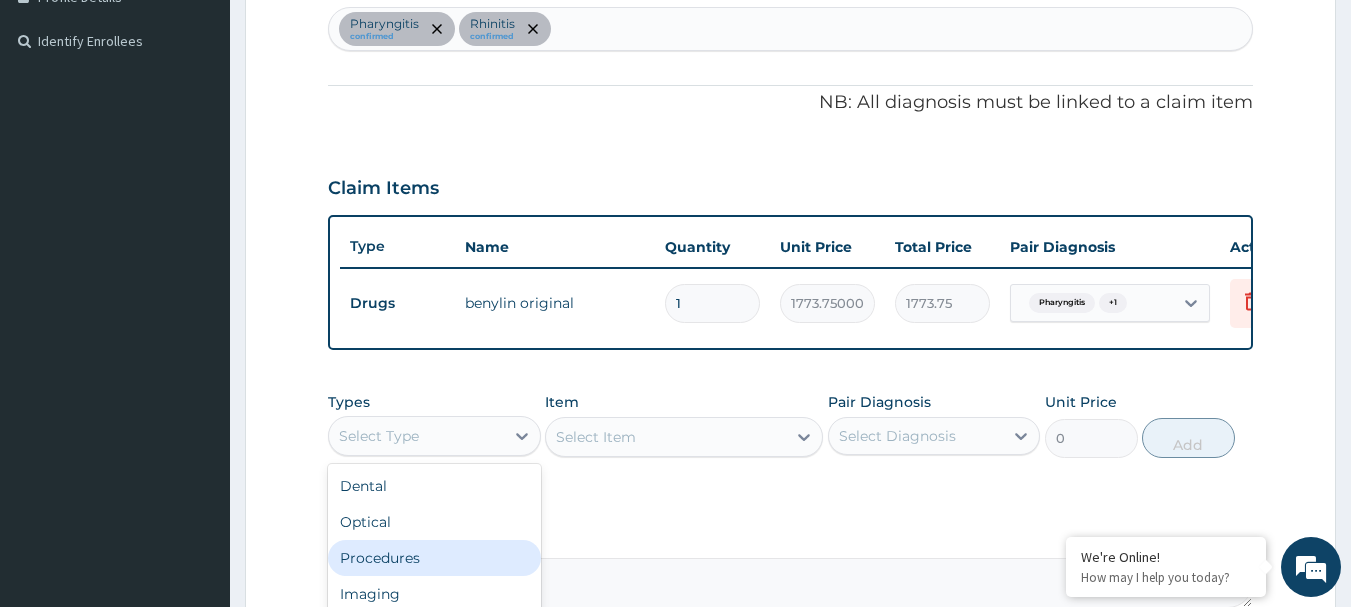 click on "Procedures" at bounding box center [434, 558] 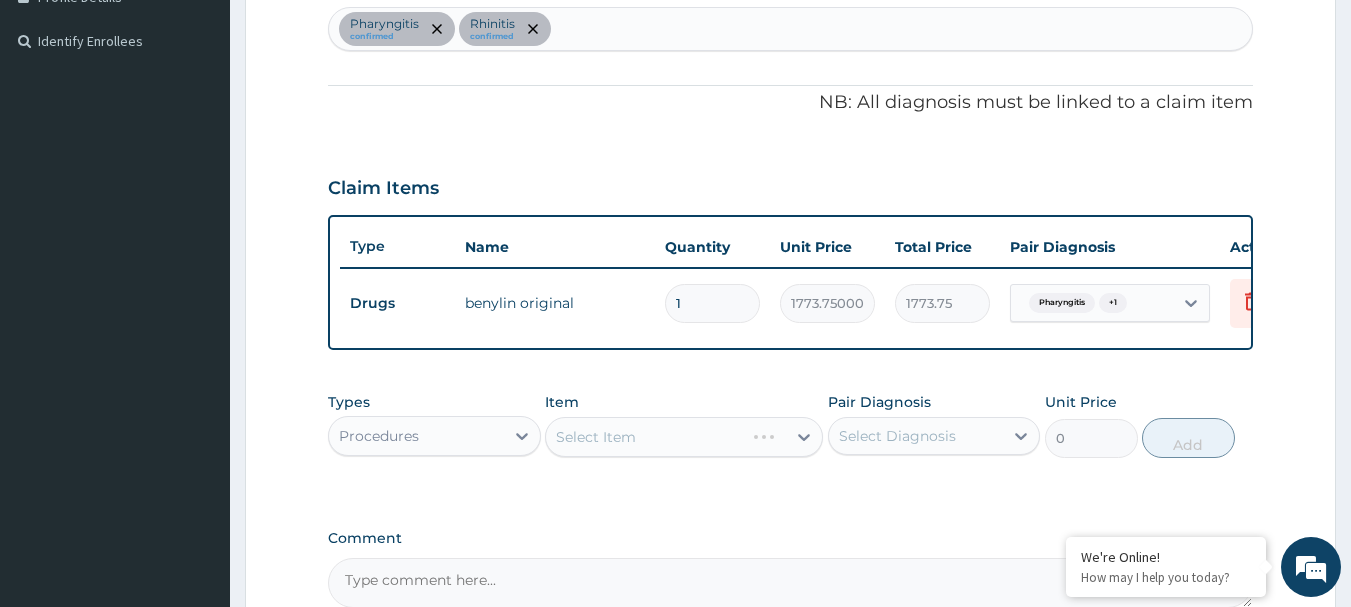 click on "Select Item" at bounding box center [684, 437] 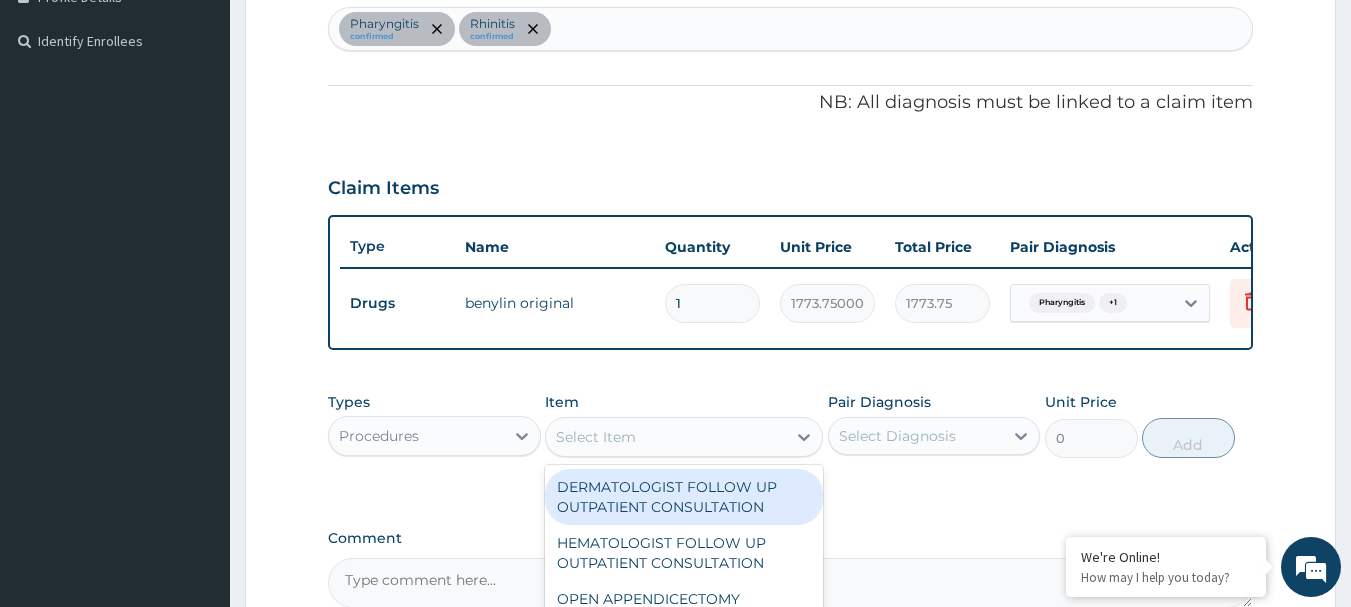 click on "Select Item" at bounding box center (666, 437) 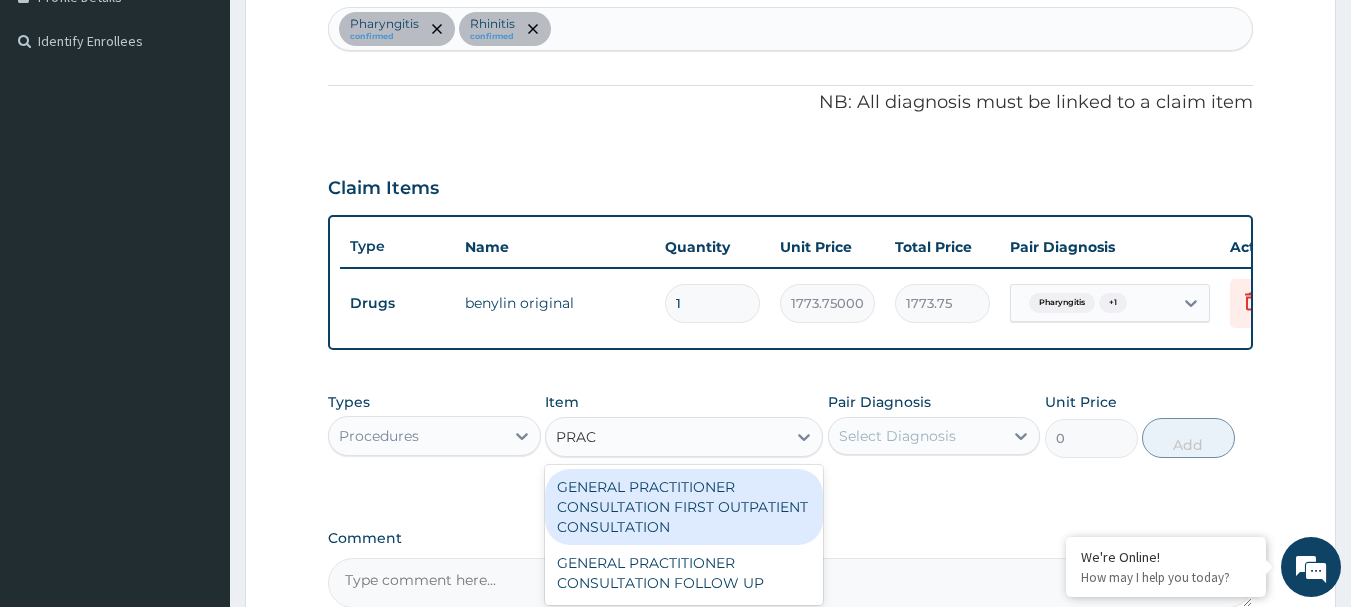 type on "PRACT" 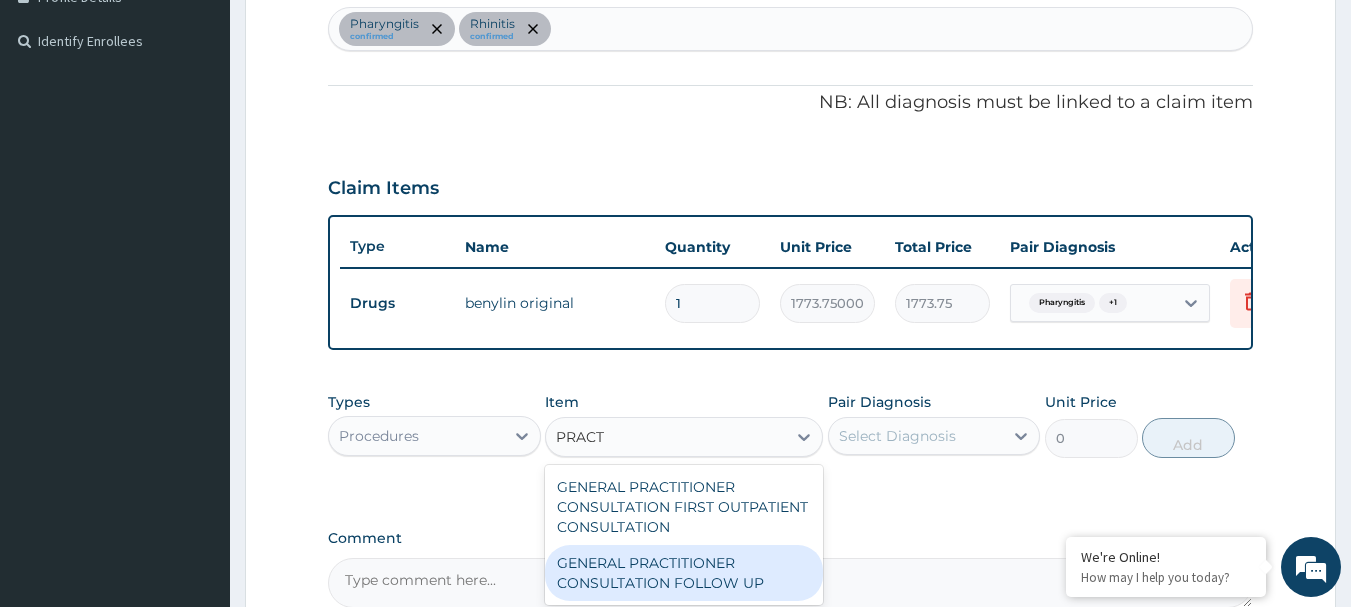 click on "GENERAL PRACTITIONER CONSULTATION FOLLOW UP" at bounding box center [684, 573] 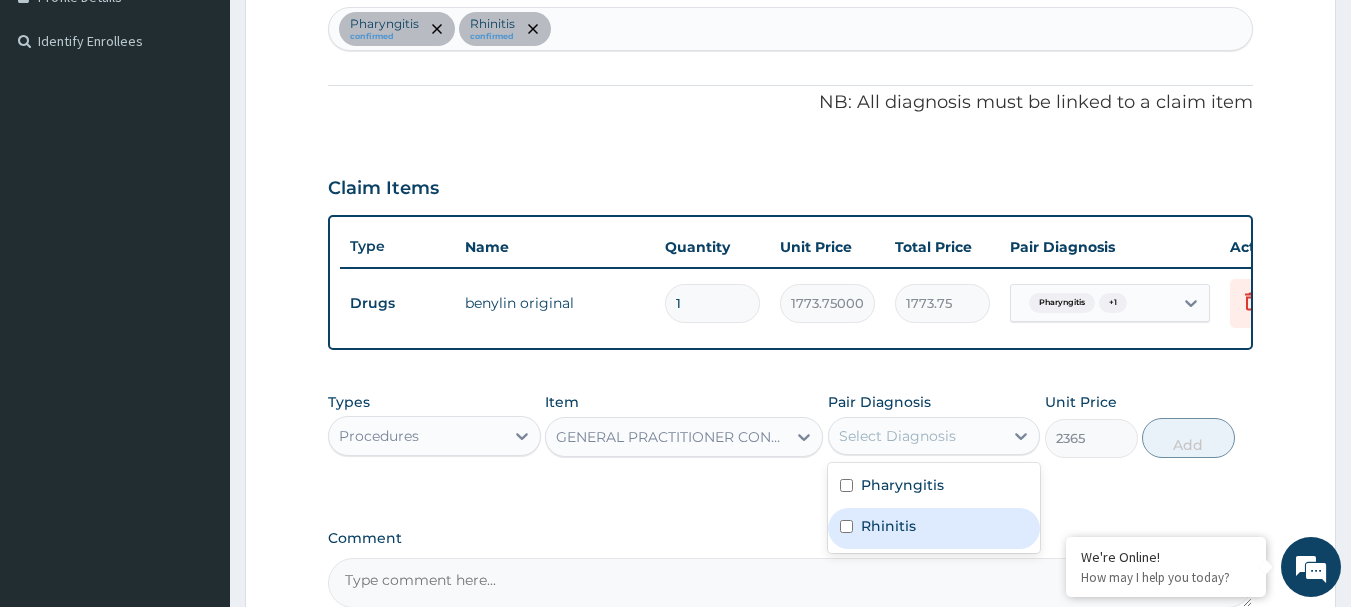 drag, startPoint x: 922, startPoint y: 450, endPoint x: 915, endPoint y: 516, distance: 66.37017 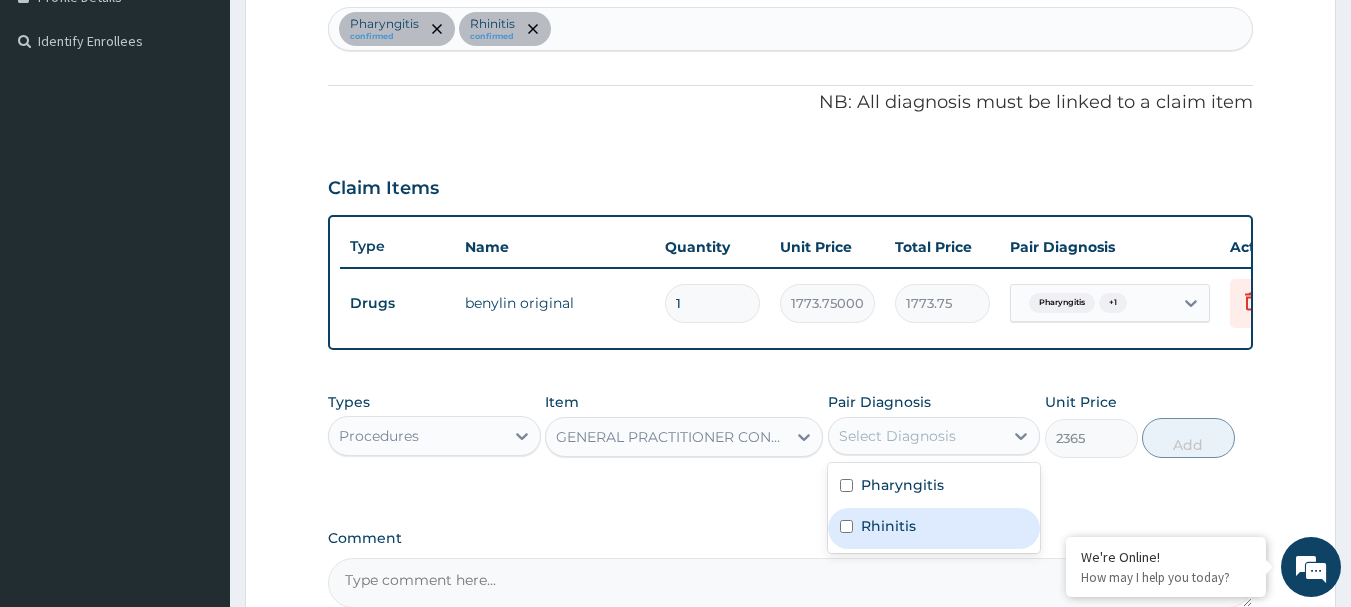 click on "option Rhinitis focused, 2 of 2. 2 results available. Use Up and Down to choose options, press Enter to select the currently focused option, press Escape to exit the menu, press Tab to select the option and exit the menu. Select Diagnosis Pharyngitis Rhinitis" at bounding box center [934, 436] 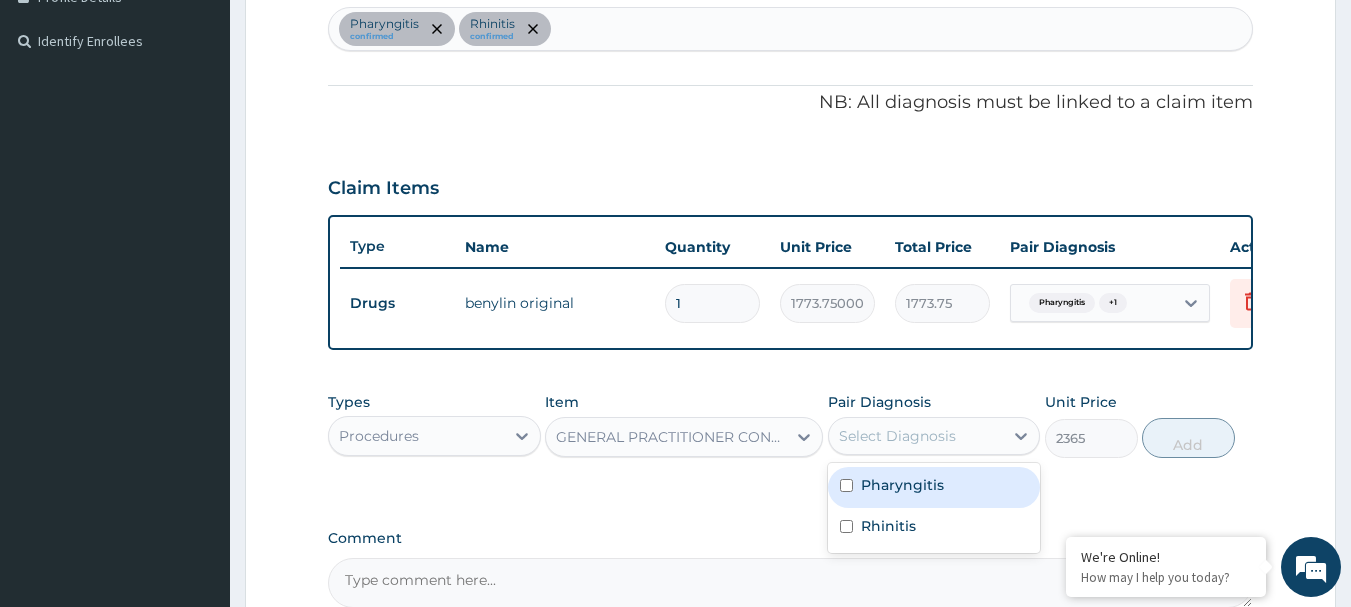 click on "Pharyngitis" at bounding box center (934, 487) 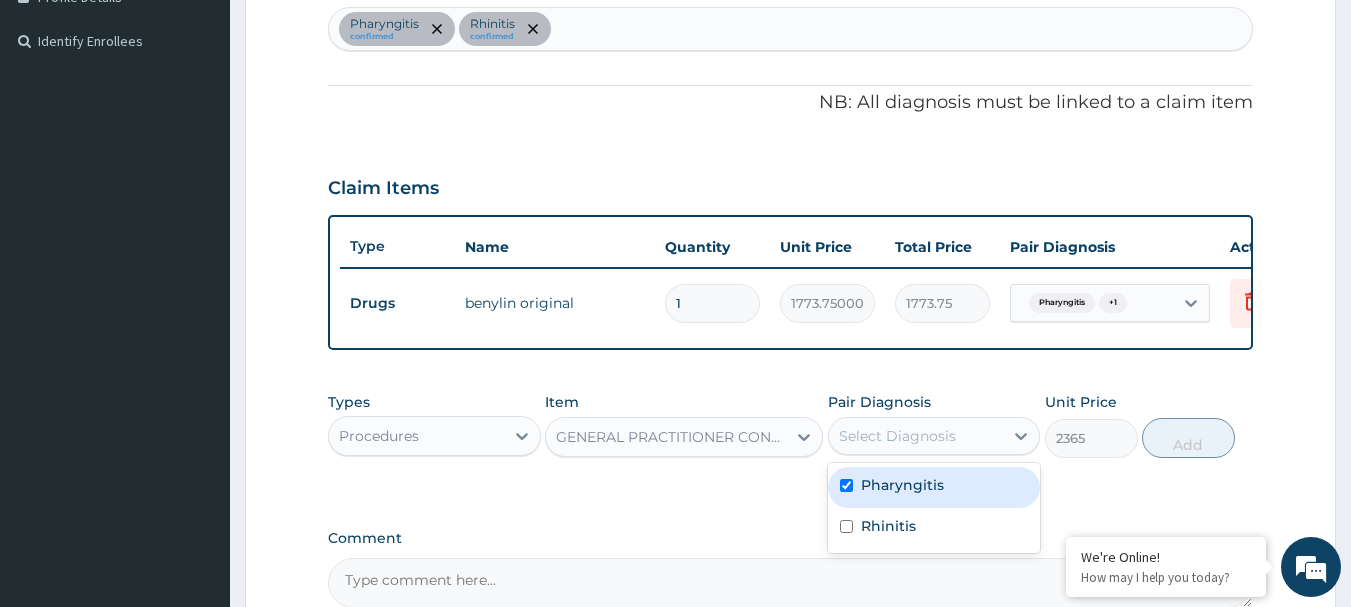 checkbox on "true" 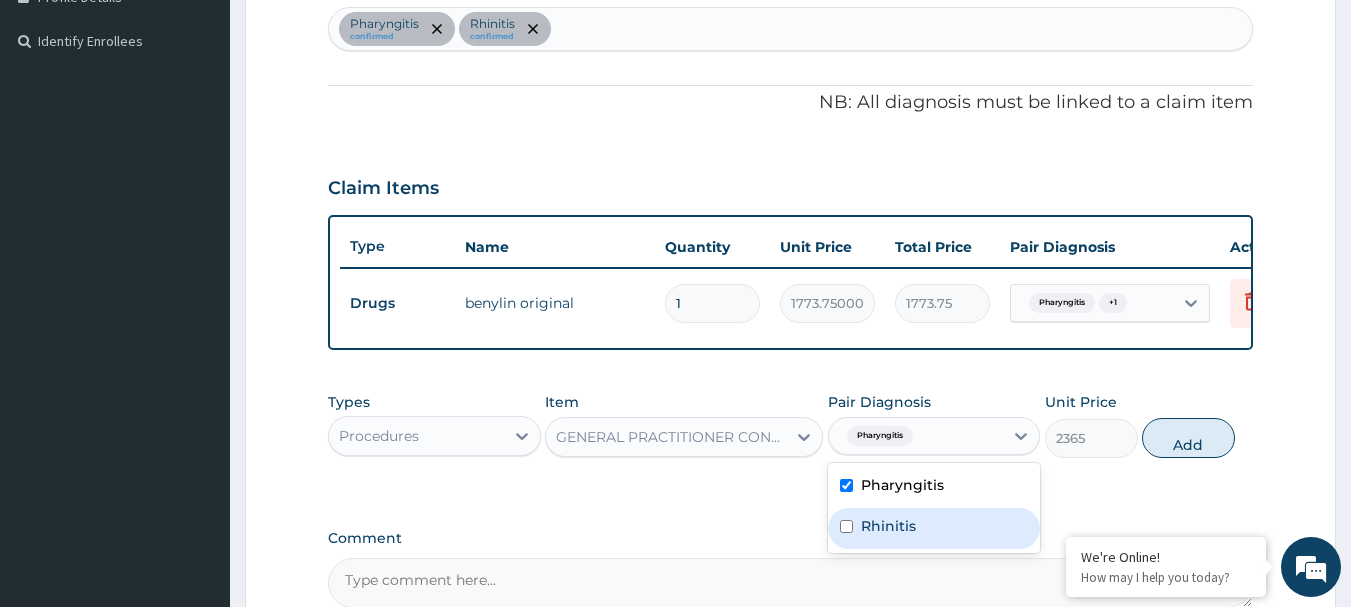 click on "Rhinitis" at bounding box center [888, 526] 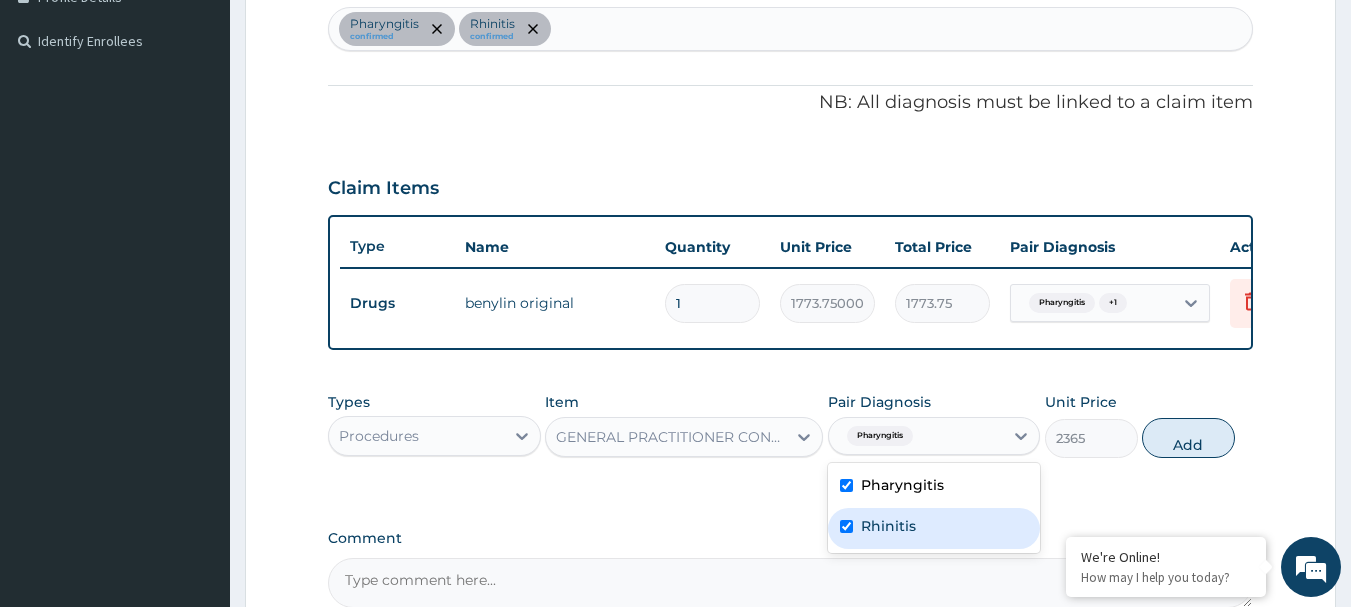 checkbox on "true" 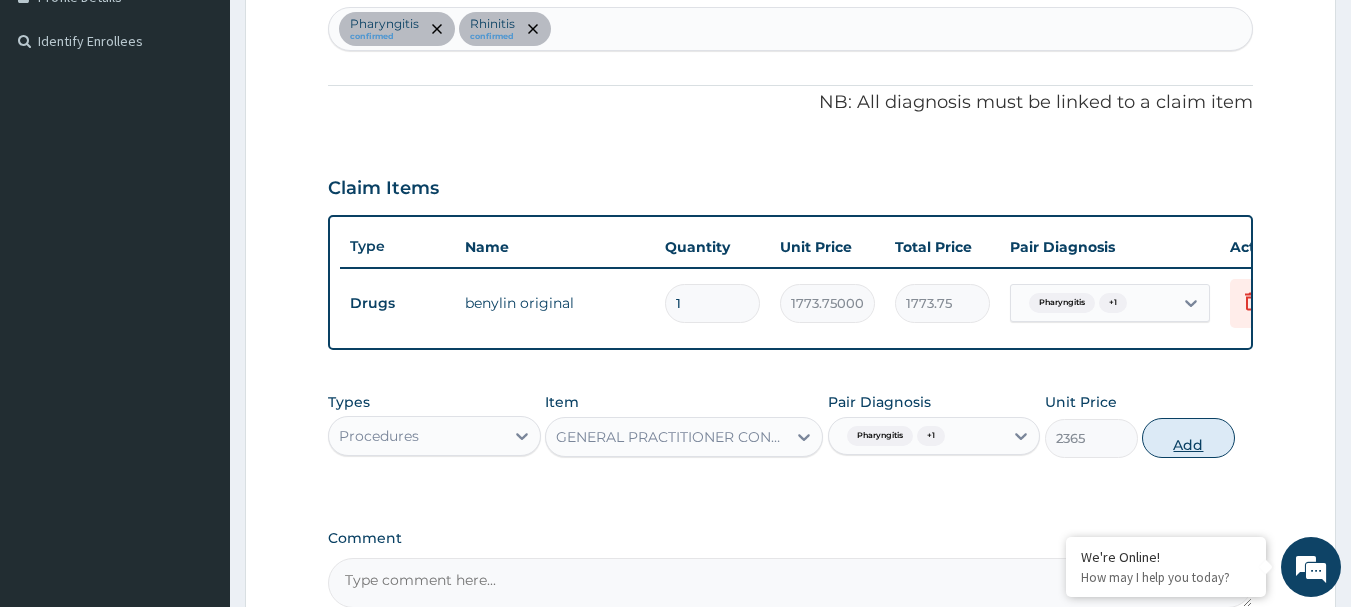 click on "Add" at bounding box center (1188, 438) 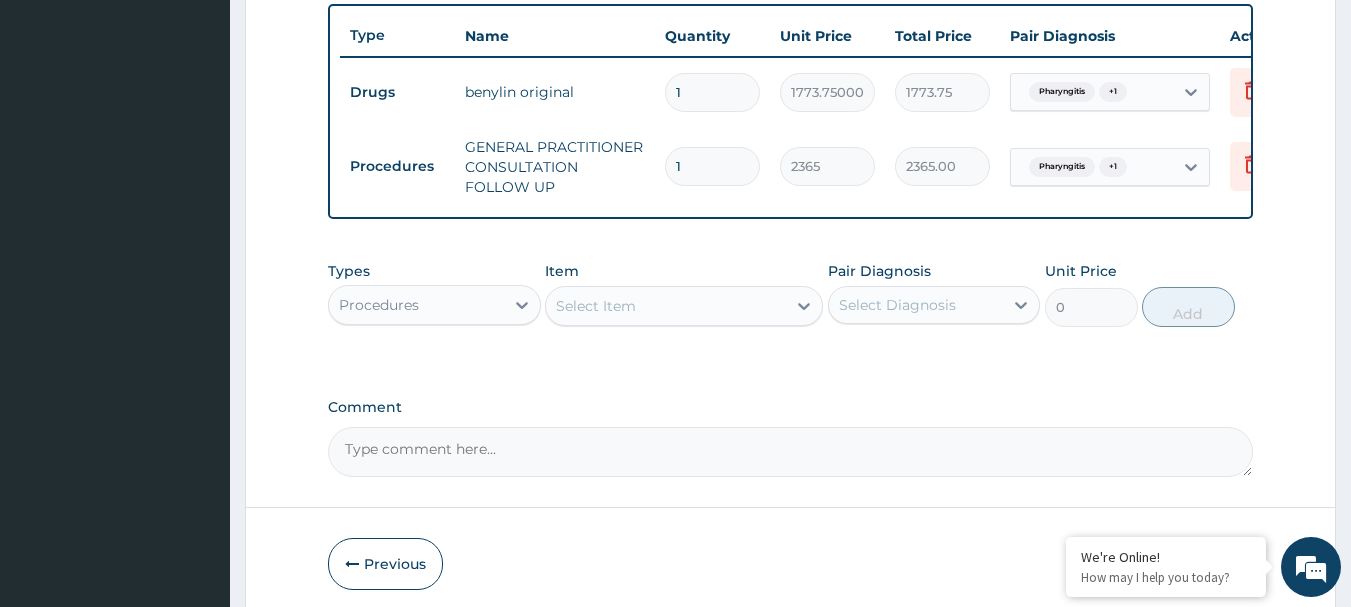 scroll, scrollTop: 793, scrollLeft: 0, axis: vertical 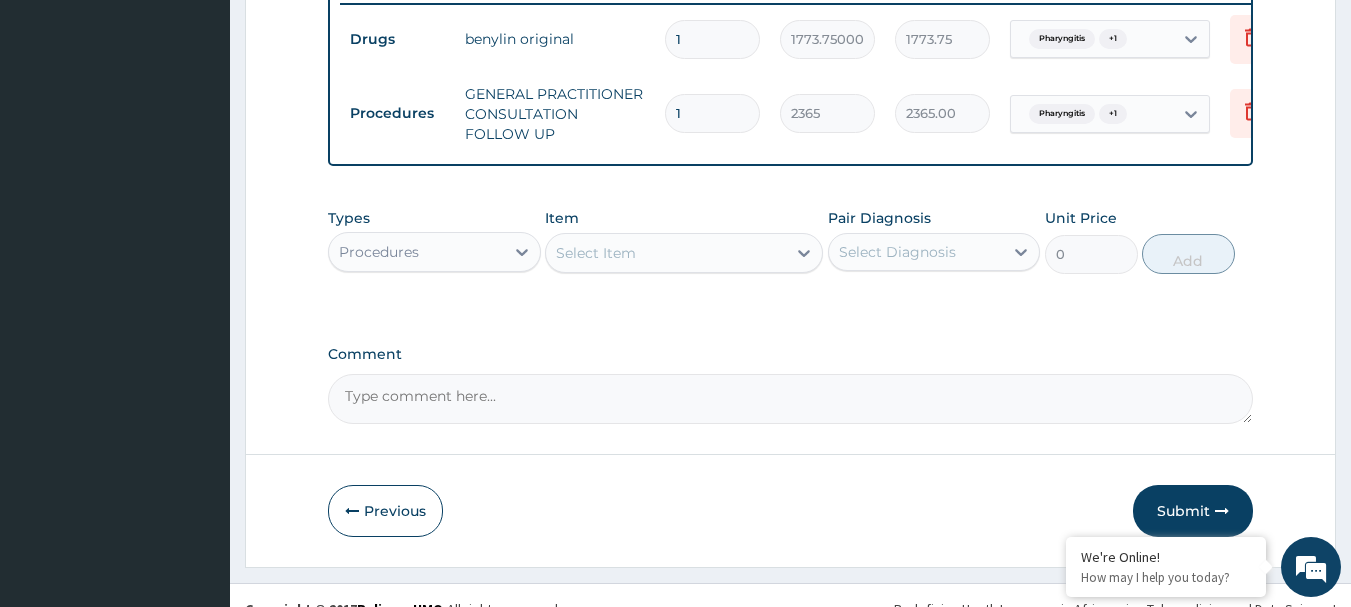 click on "Procedures" at bounding box center [416, 252] 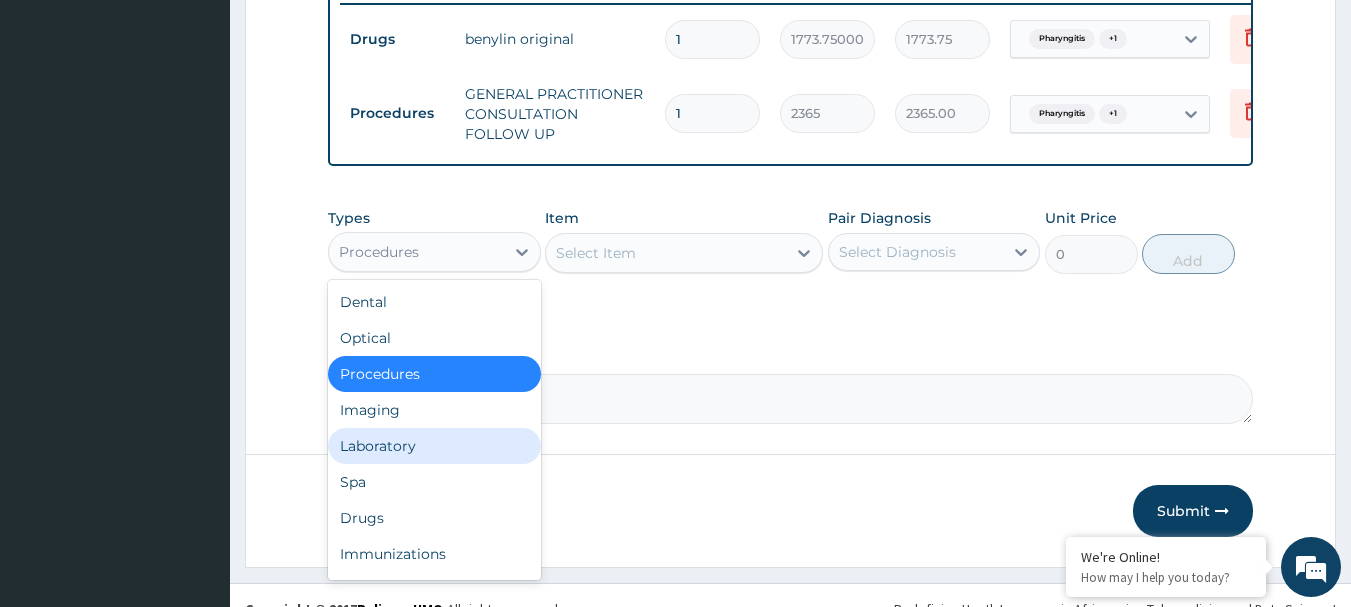 click on "Laboratory" at bounding box center (434, 446) 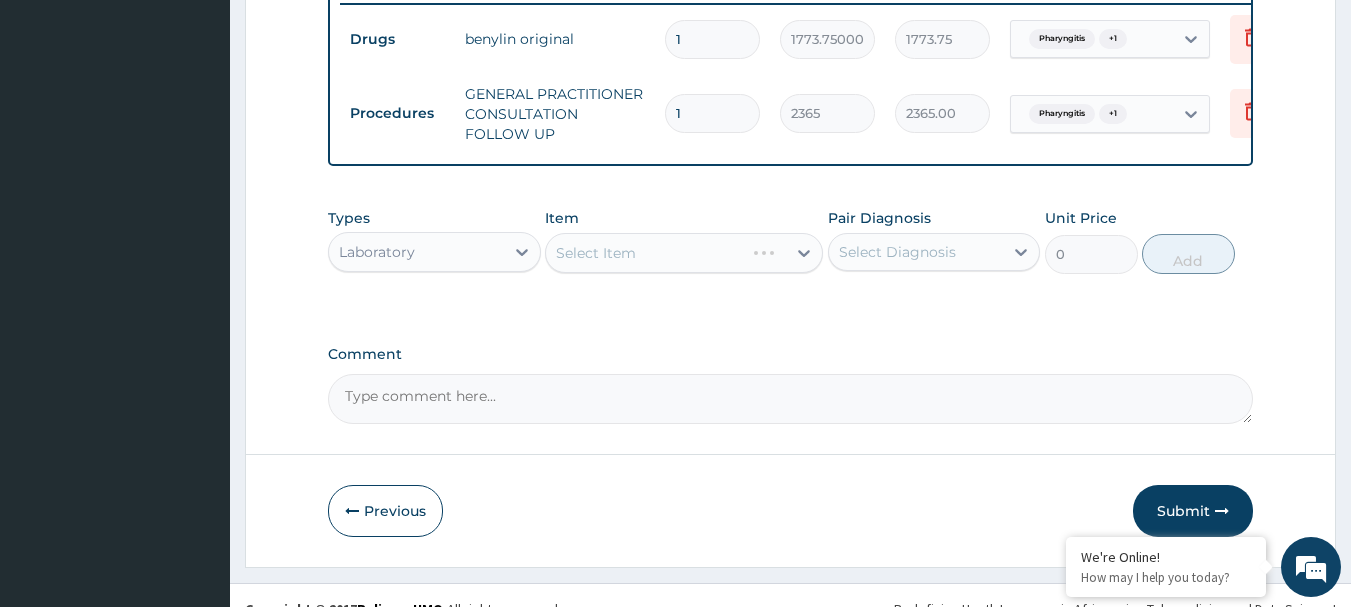 click on "Select Item" at bounding box center [684, 253] 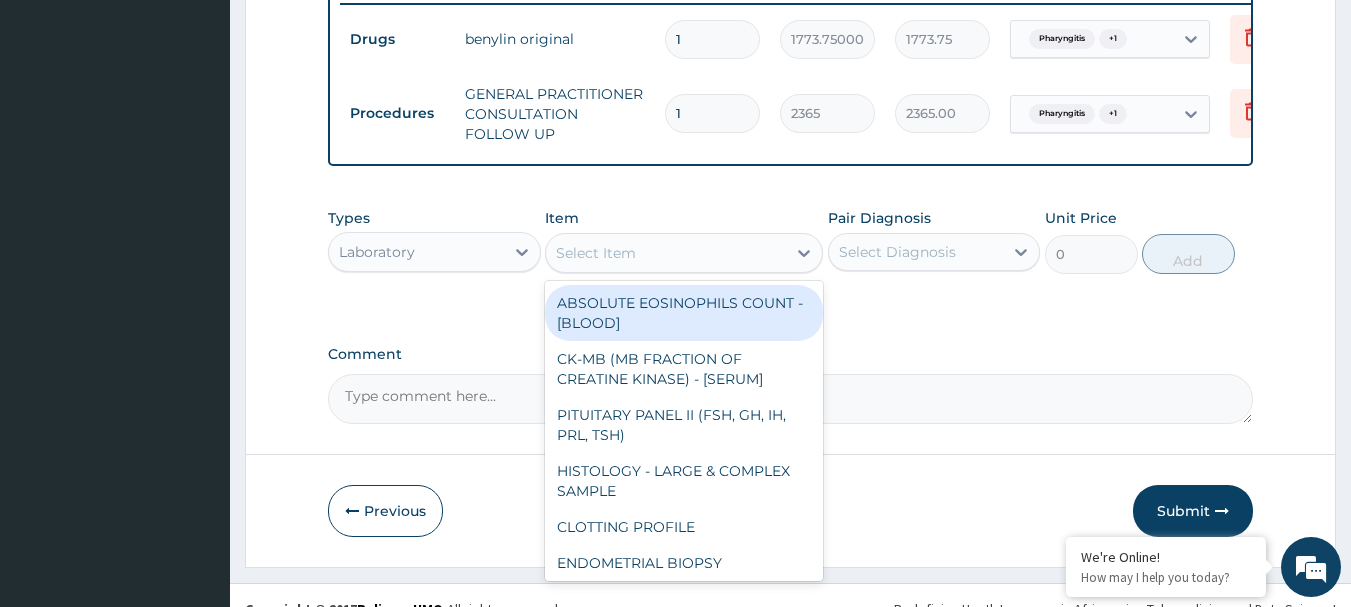 click on "Select Item" at bounding box center [596, 253] 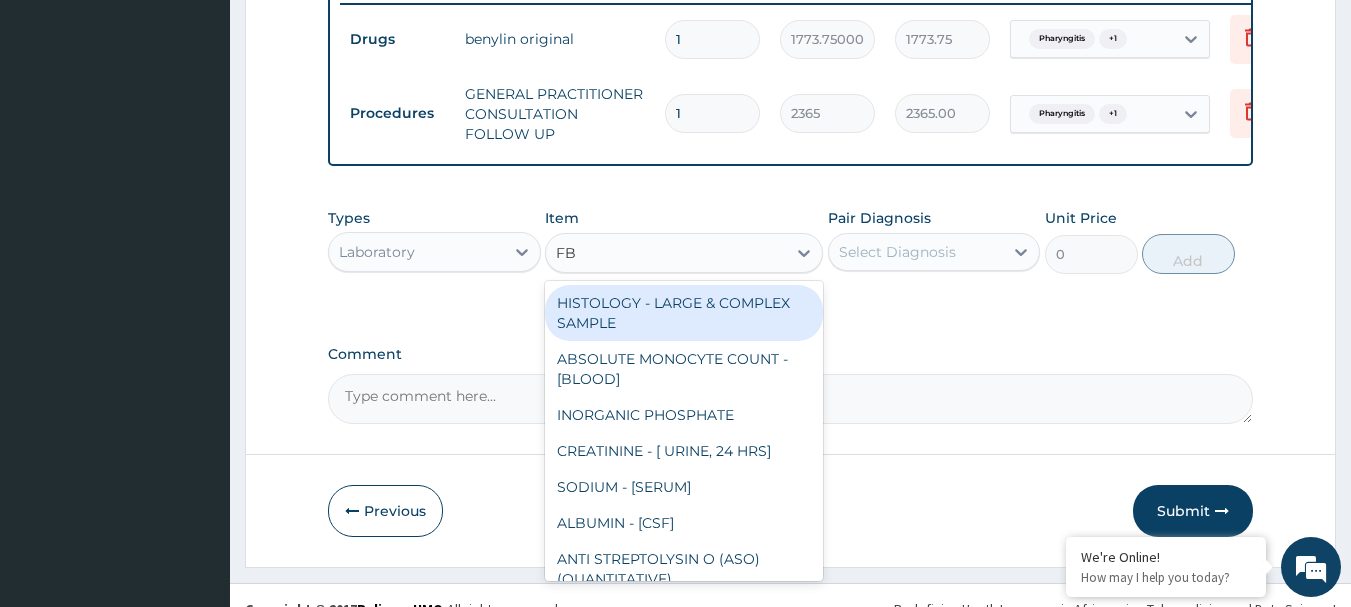 type on "FBC" 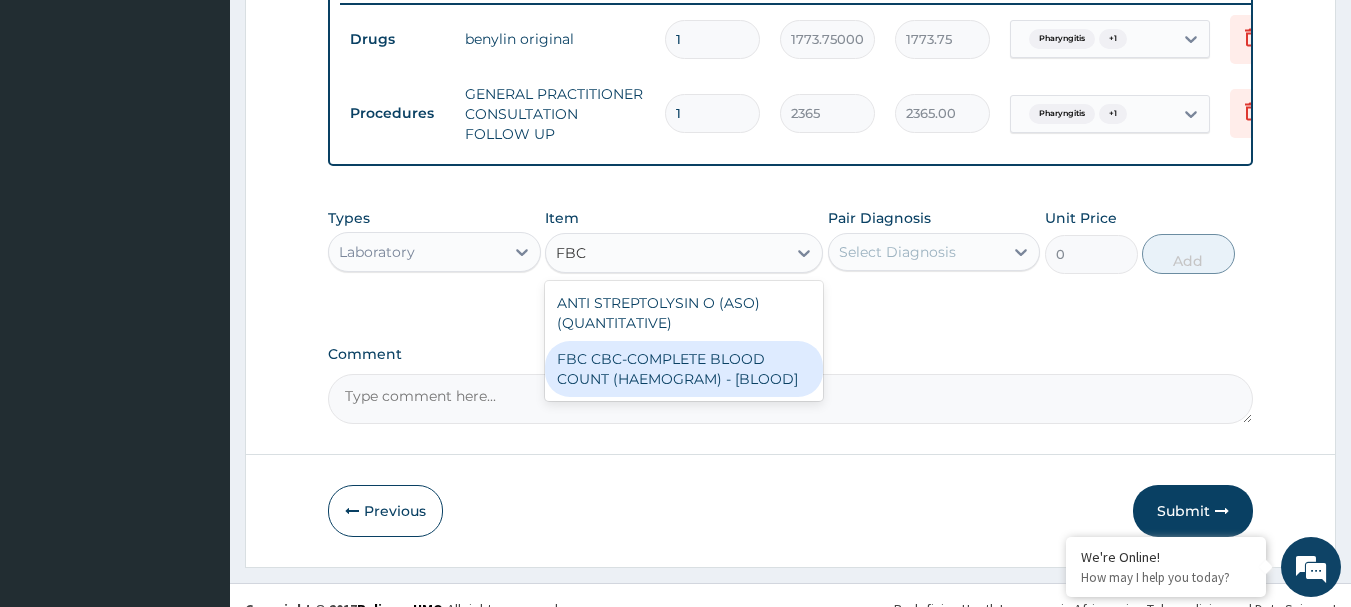 click on "FBC CBC-COMPLETE BLOOD COUNT (HAEMOGRAM) - [BLOOD]" at bounding box center [684, 369] 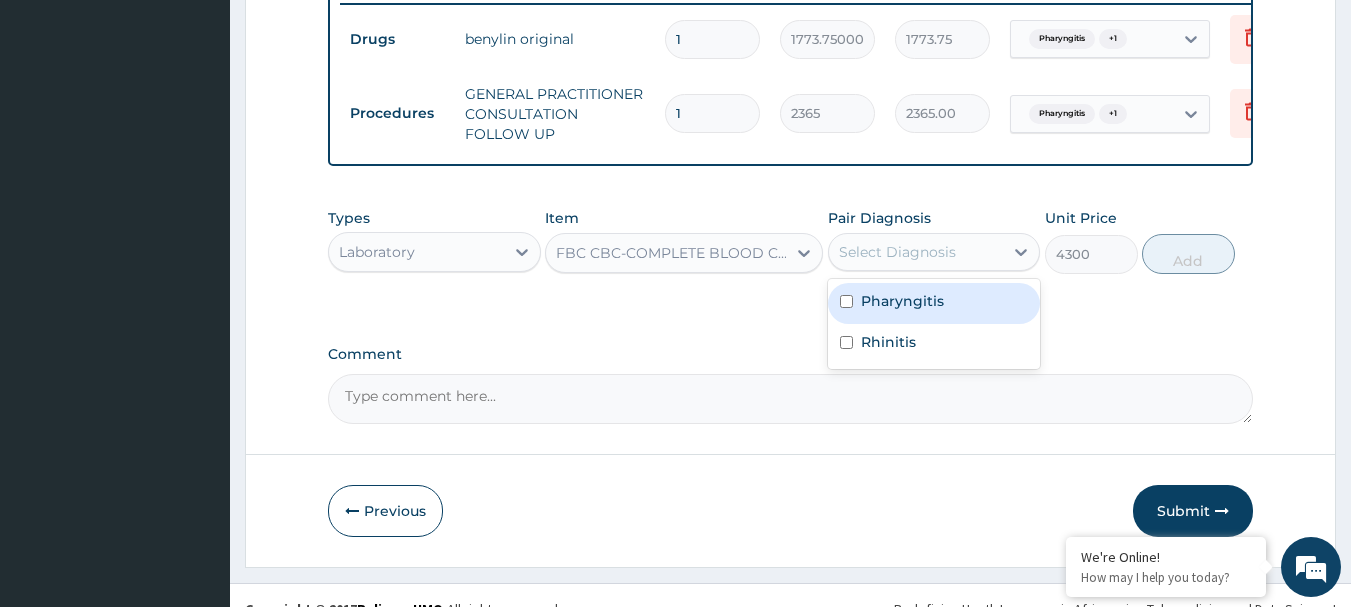 click on "Select Diagnosis" at bounding box center (897, 252) 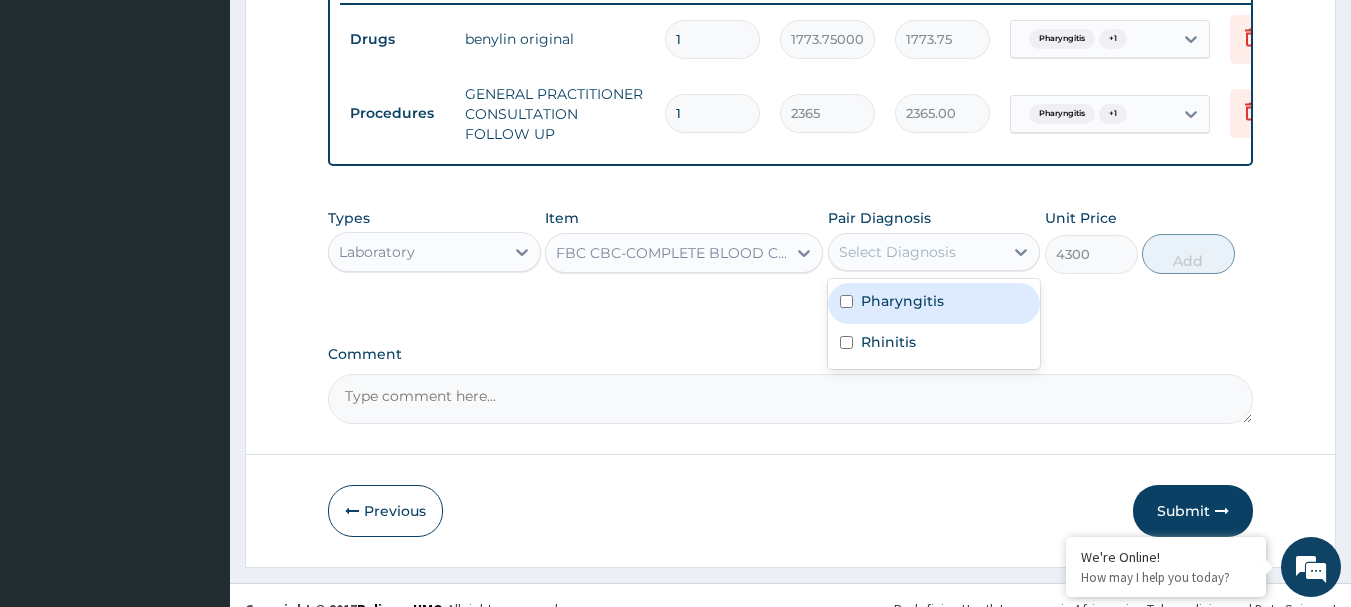 click on "Pharyngitis" at bounding box center (934, 303) 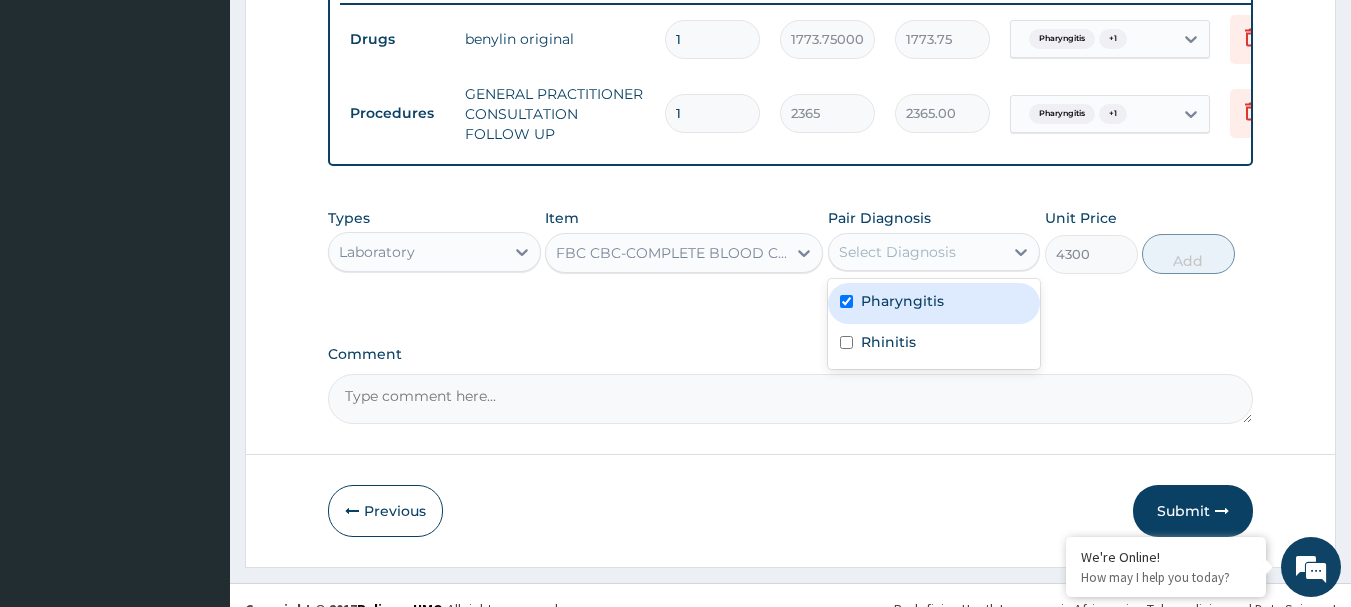 checkbox on "true" 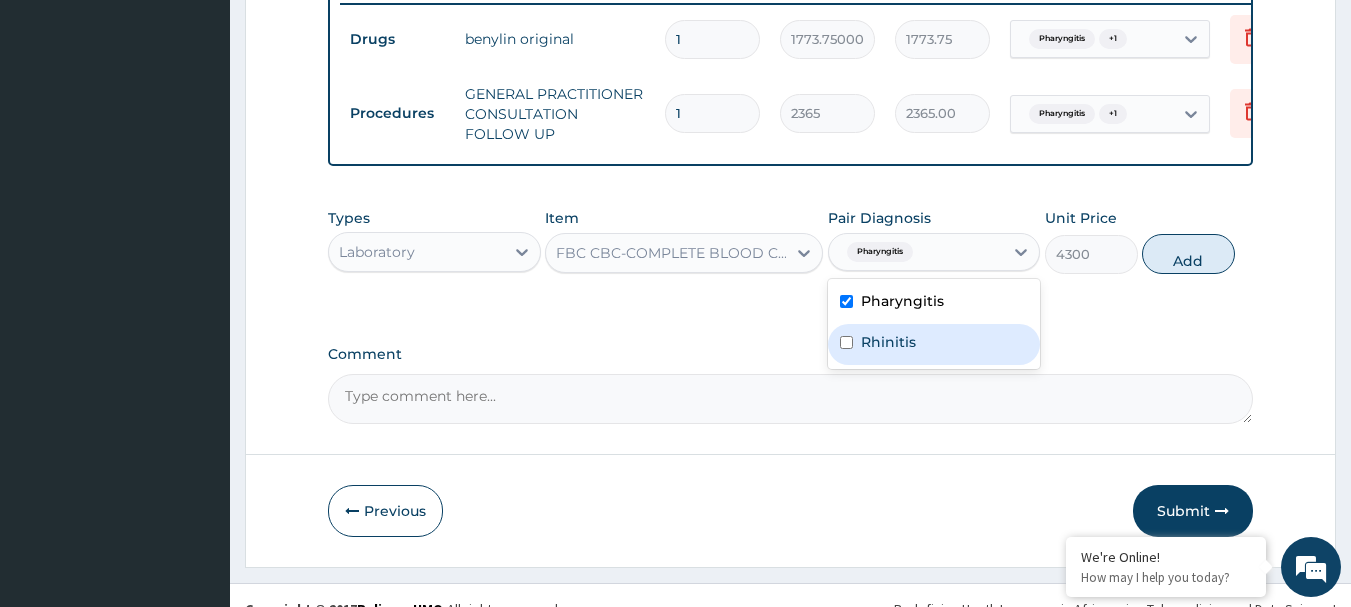 click on "Rhinitis" at bounding box center [888, 342] 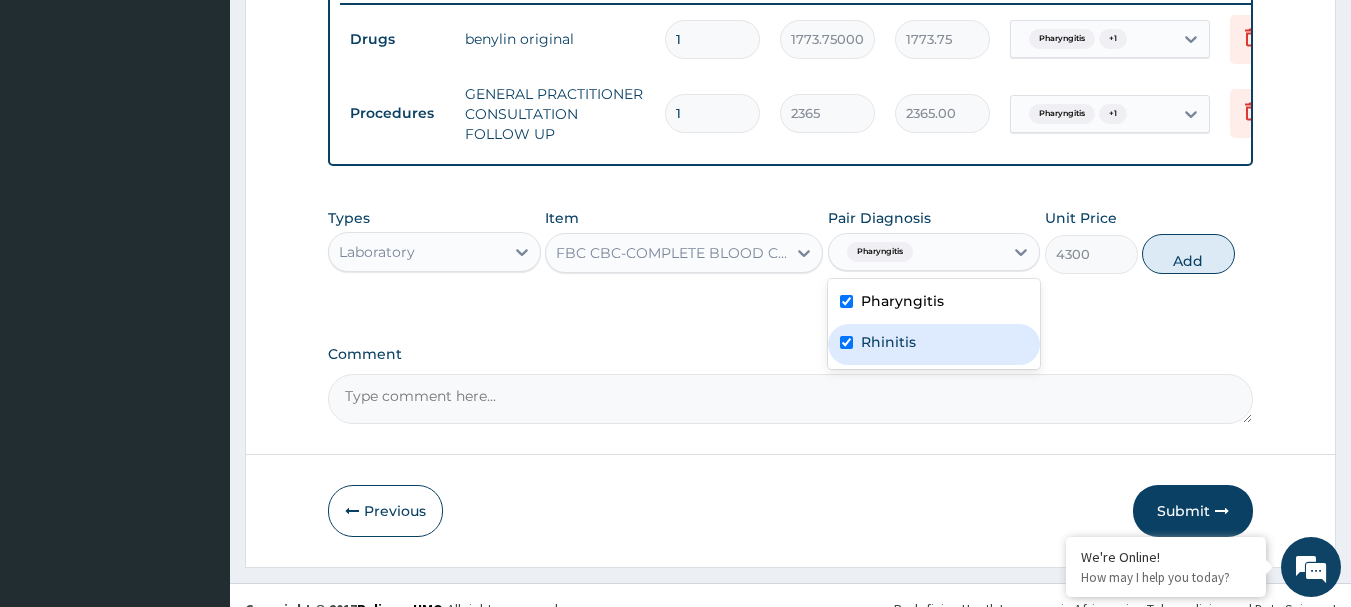 checkbox on "true" 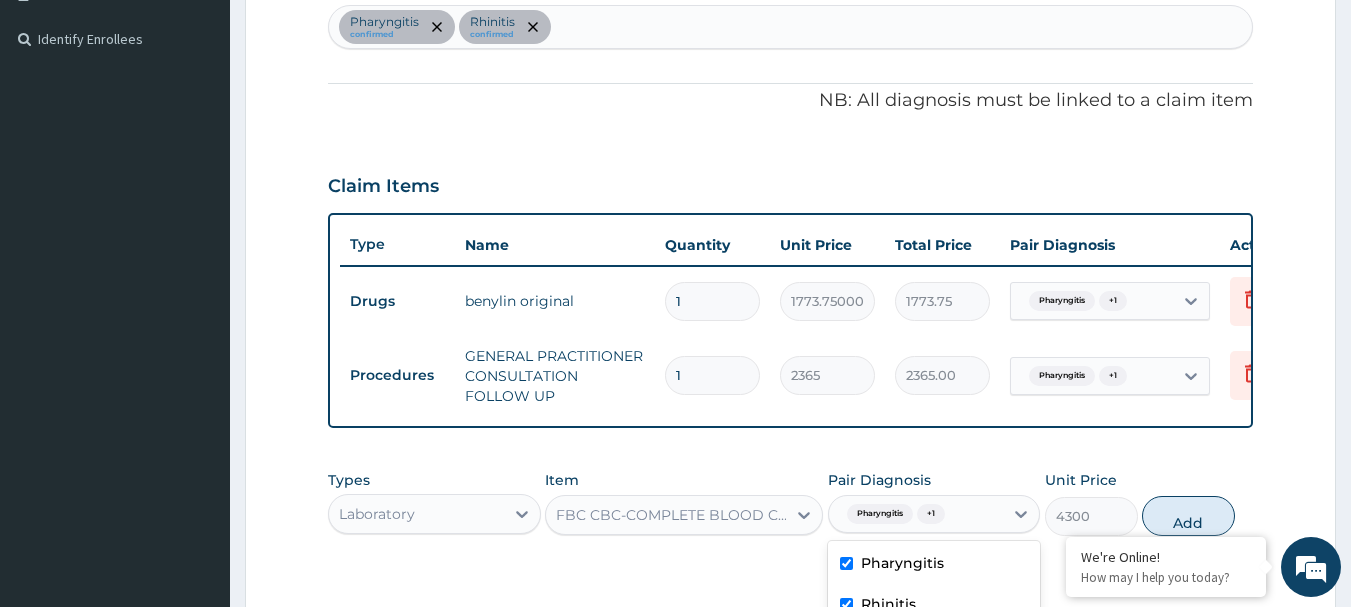 scroll, scrollTop: 513, scrollLeft: 0, axis: vertical 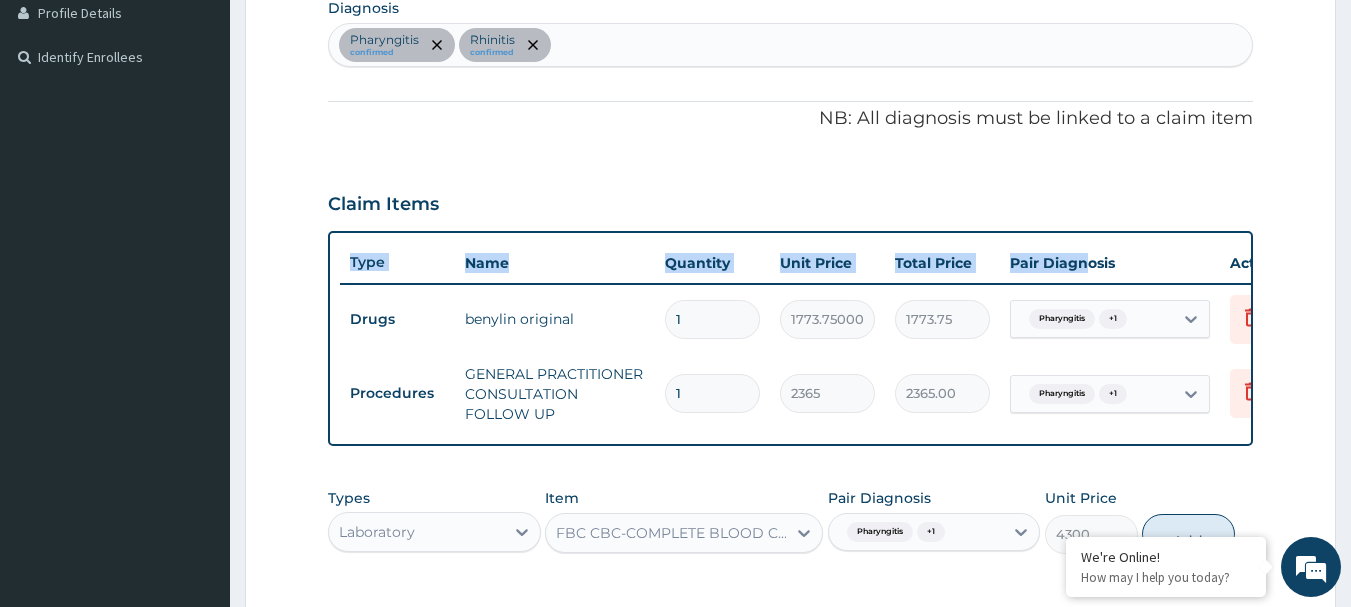 drag, startPoint x: 1347, startPoint y: 339, endPoint x: 1013, endPoint y: 251, distance: 345.39832 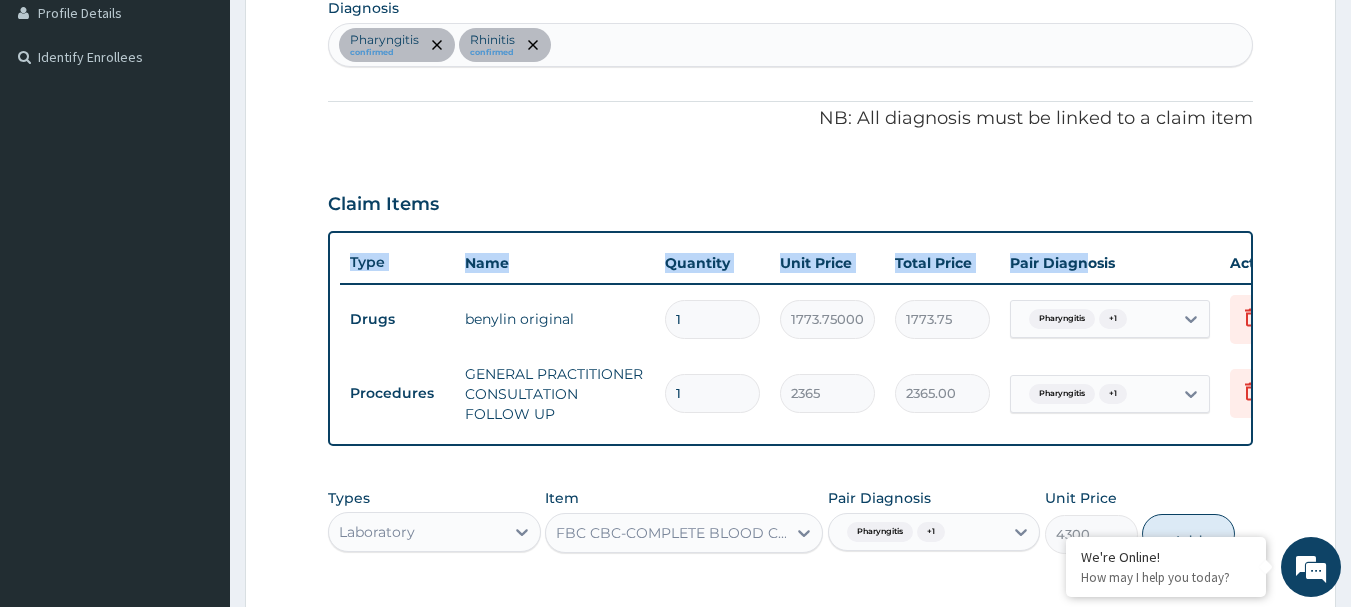 click on "Step  2  of 2 PA Code / Prescription Code PA/[CODE] PA/[CODE] Encounter Date [DATE] Important Notice Please enter PA codes before entering items that are not attached to a PA code   All diagnoses entered must be linked to a claim item. Diagnosis & Claim Items that are visible but inactive cannot be edited because they were imported from an already approved PA code. Diagnosis Pharyngitis confirmed Rhinitis confirmed NB: All diagnosis must be linked to a claim item Claim Items Type Name Quantity Unit Price Total Price Pair Diagnosis Actions Drugs benylin original 1 1773.7500000000002 1773.75 Pharyngitis  + 1 Delete Procedures GENERAL PRACTITIONER CONSULTATION FOLLOW UP 1 2365 2365.00 Pharyngitis  + 1 Delete Types Laboratory Item FBC CBC-COMPLETE BLOOD COUNT (HAEMOGRAM) - [BLOOD] Pair Diagnosis Pharyngitis  + 1 Unit Price 4300 Add Comment     Previous   Submit" at bounding box center [790, 220] 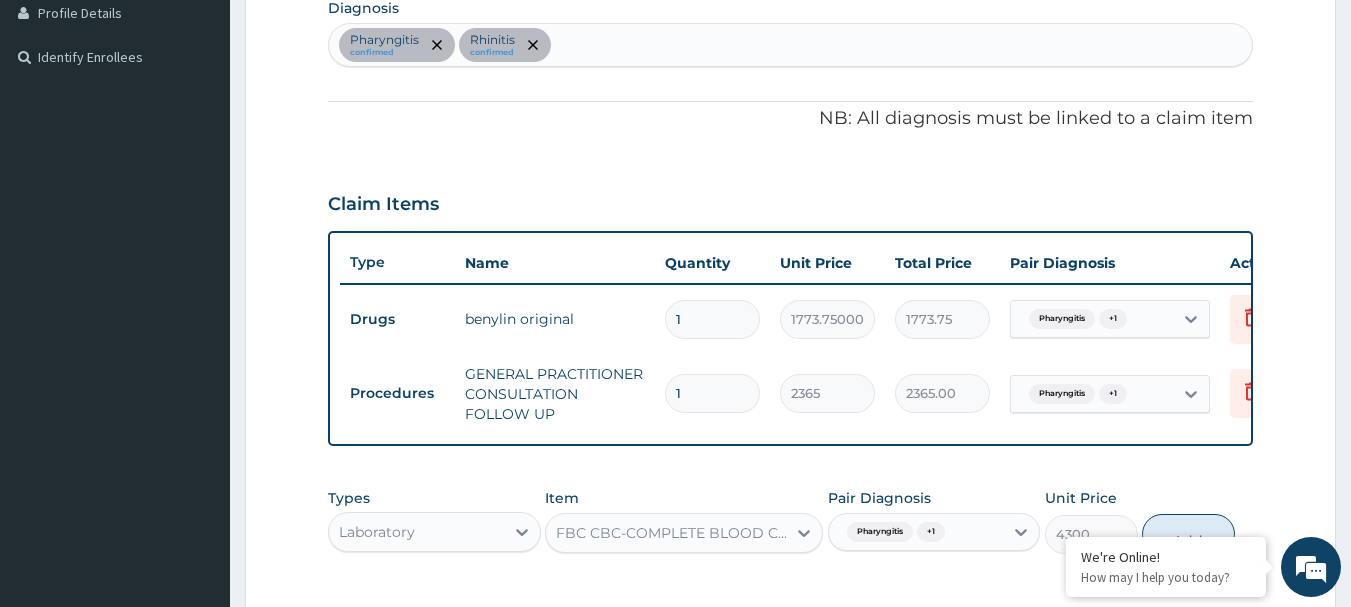 click on "Pharyngitis confirmed Rhinitis confirmed" at bounding box center (791, 45) 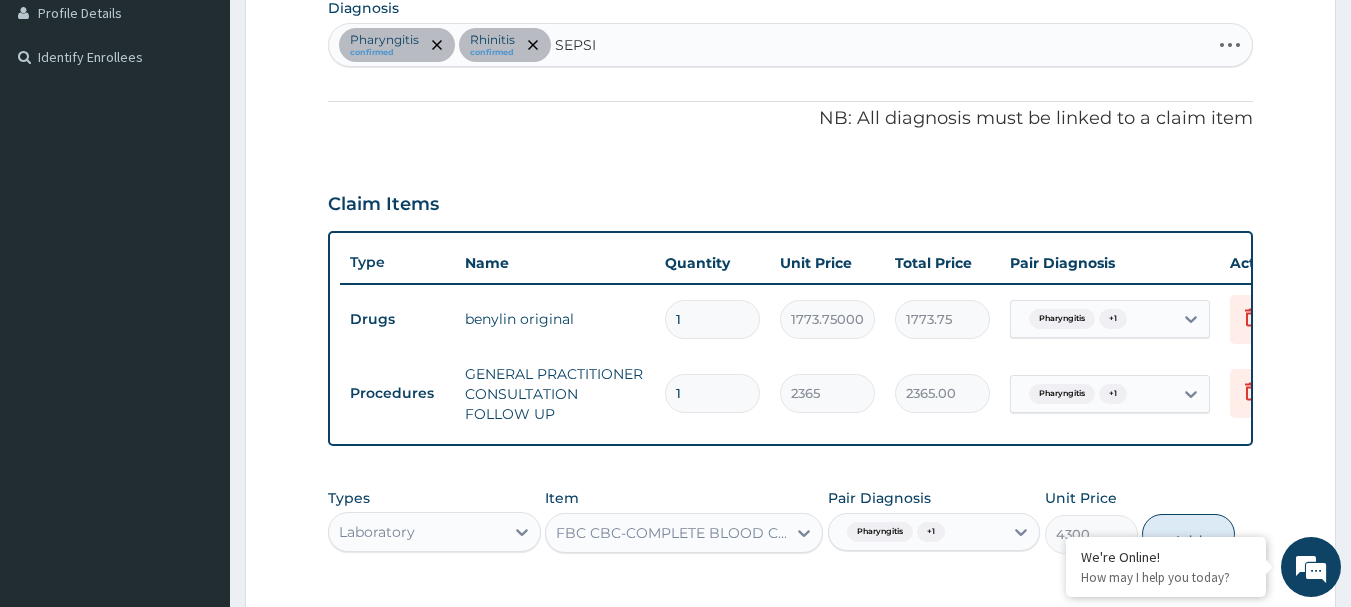 type on "SEPSIS" 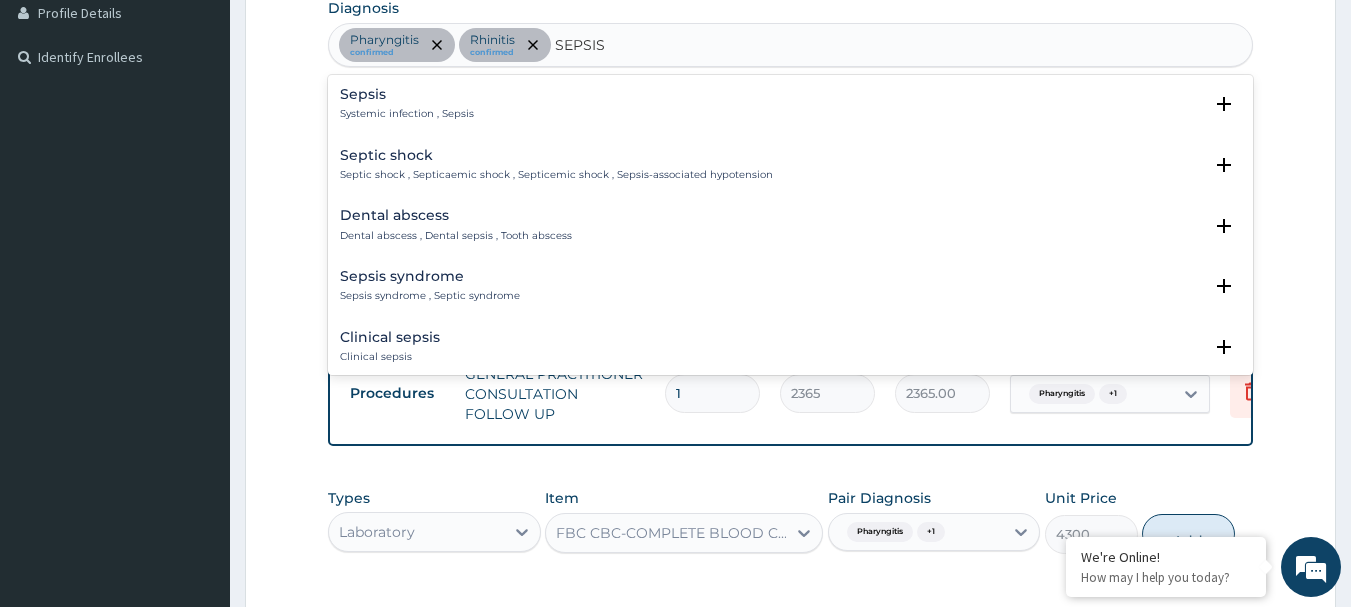 click on "Systemic infection , Sepsis" at bounding box center (407, 114) 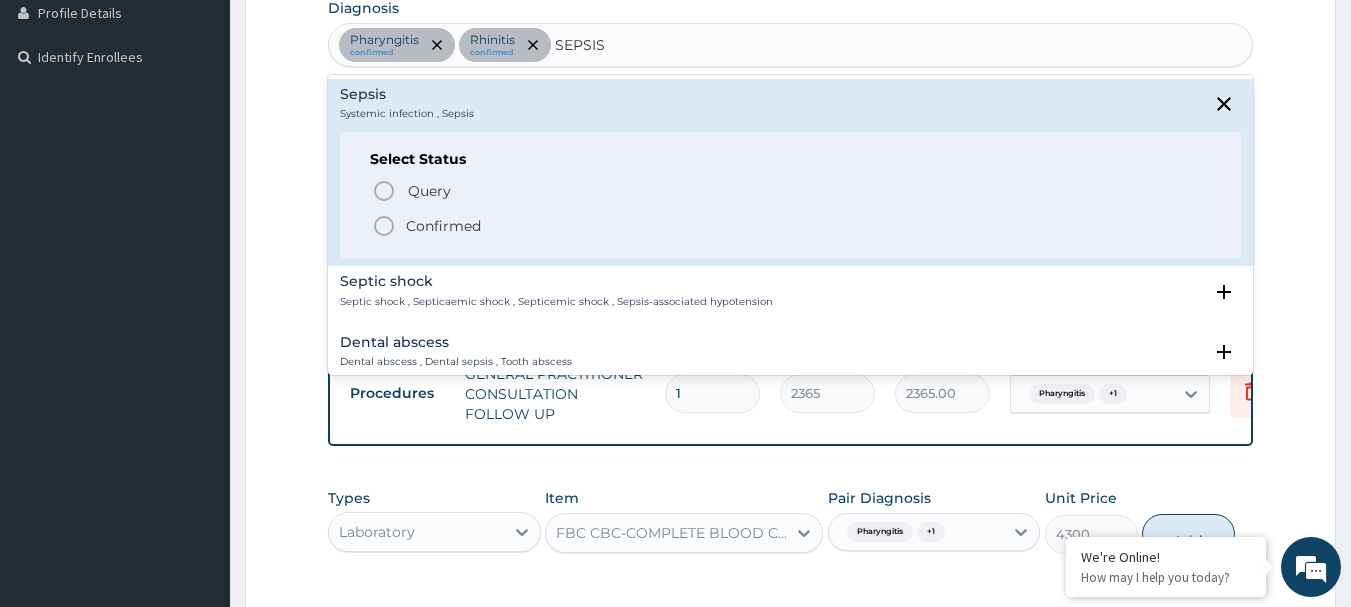 click on "Confirmed" at bounding box center (443, 226) 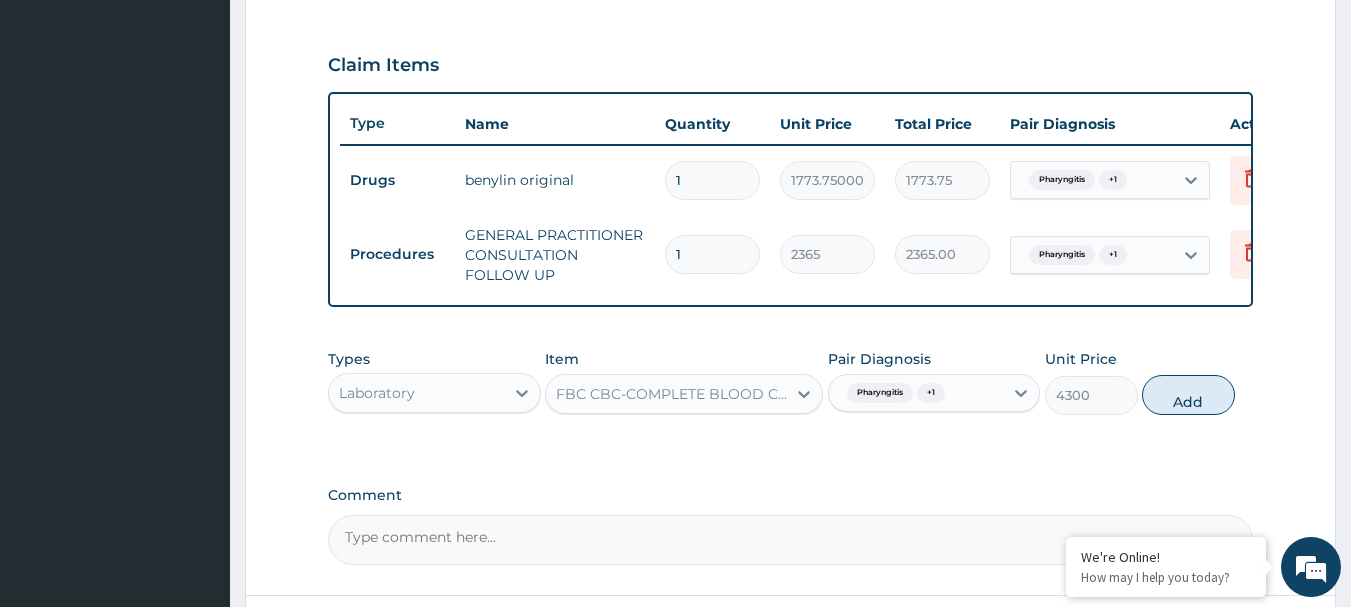 scroll, scrollTop: 698, scrollLeft: 0, axis: vertical 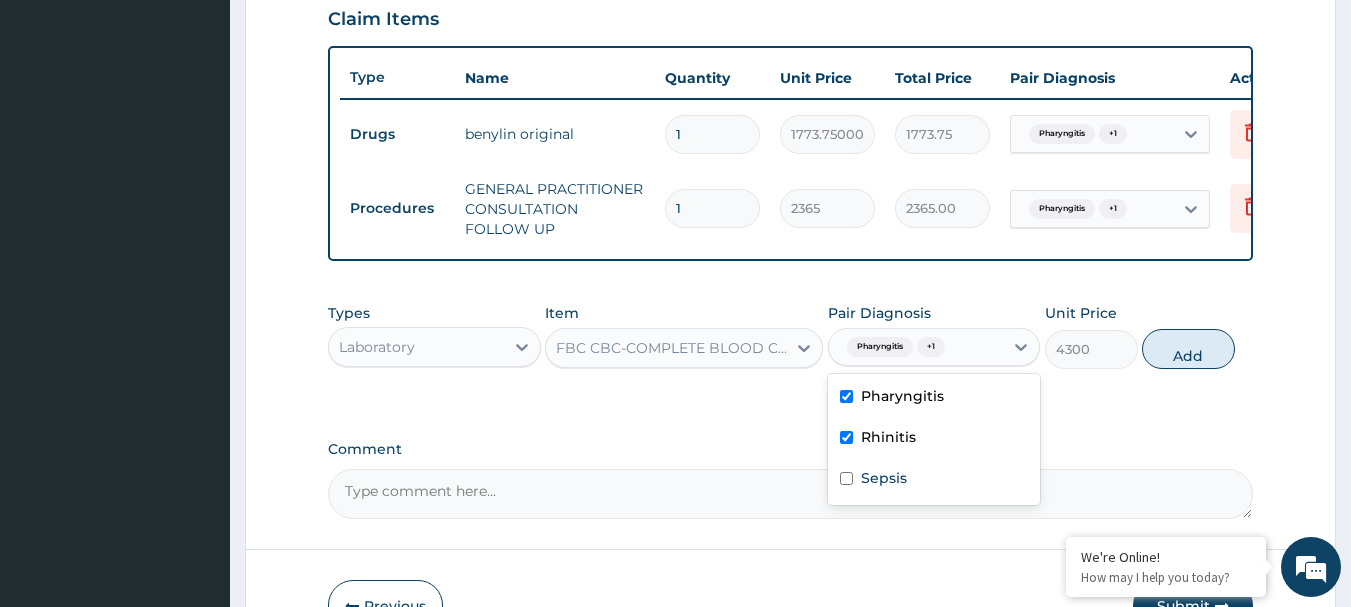 click on "Pharyngitis  + 1" at bounding box center [916, 347] 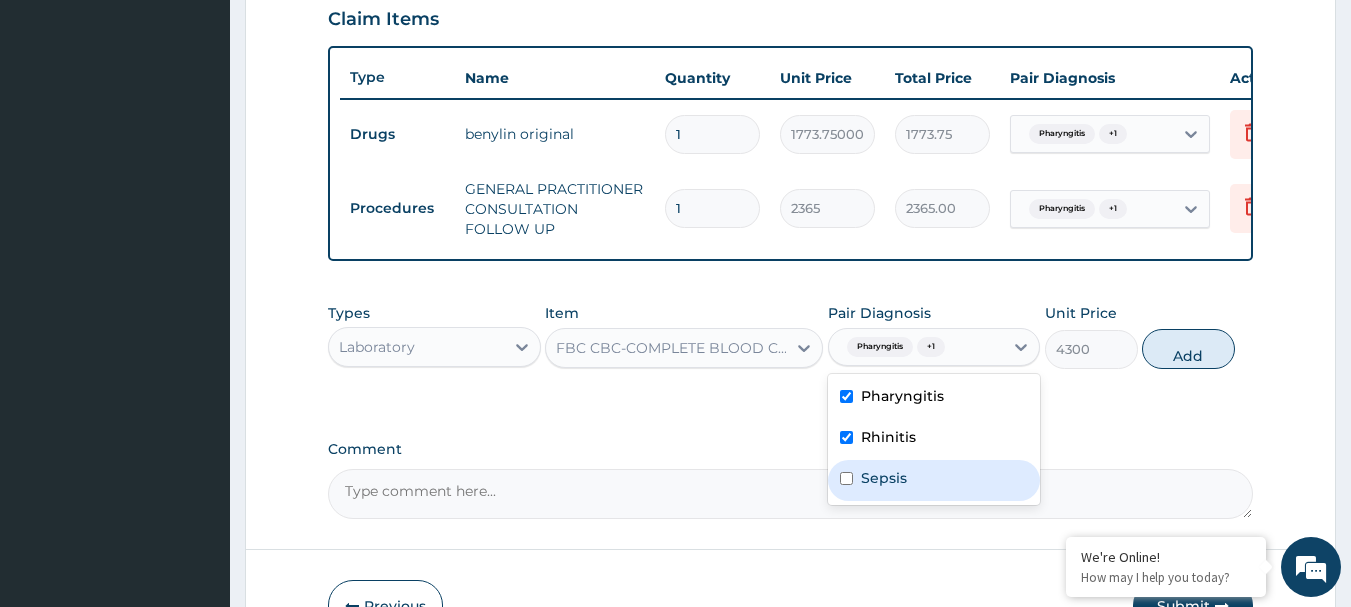 click on "Sepsis" at bounding box center [934, 480] 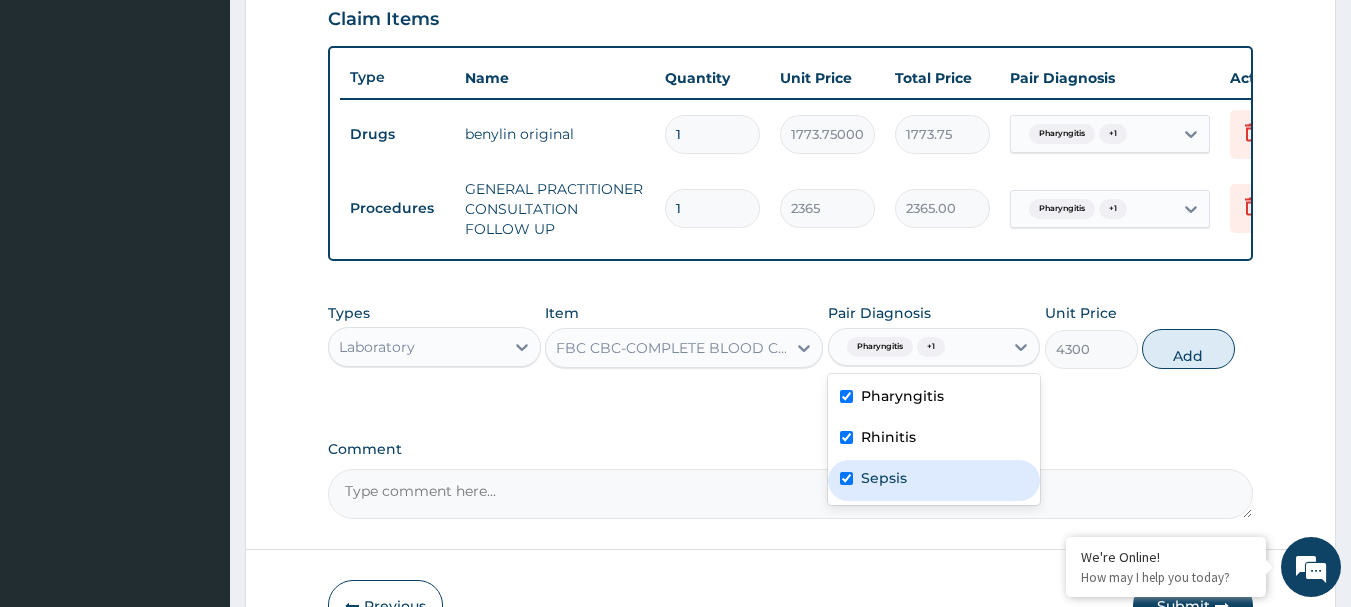 checkbox on "true" 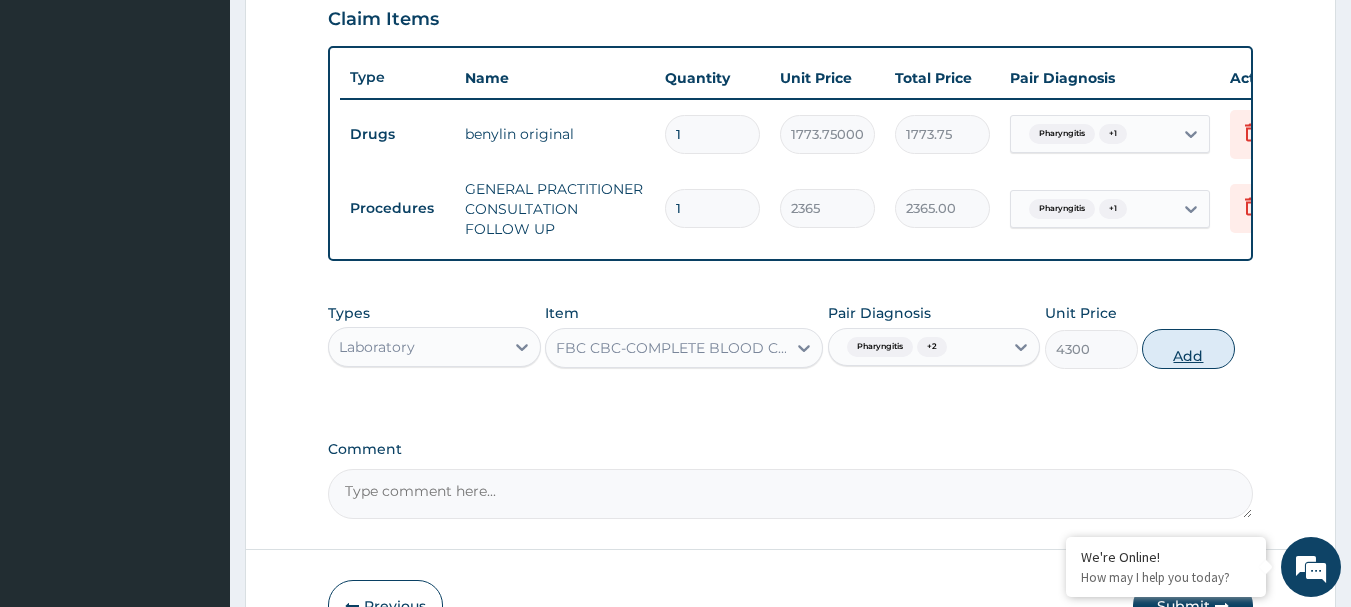 click on "Add" at bounding box center [1188, 349] 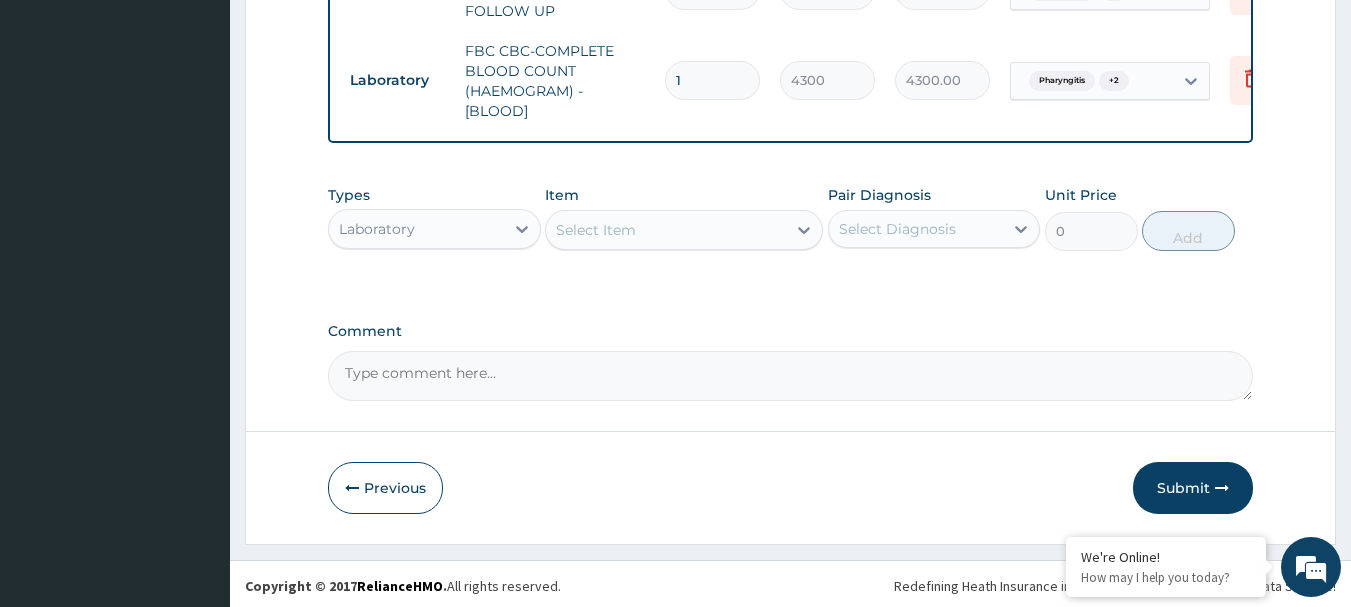 scroll, scrollTop: 935, scrollLeft: 0, axis: vertical 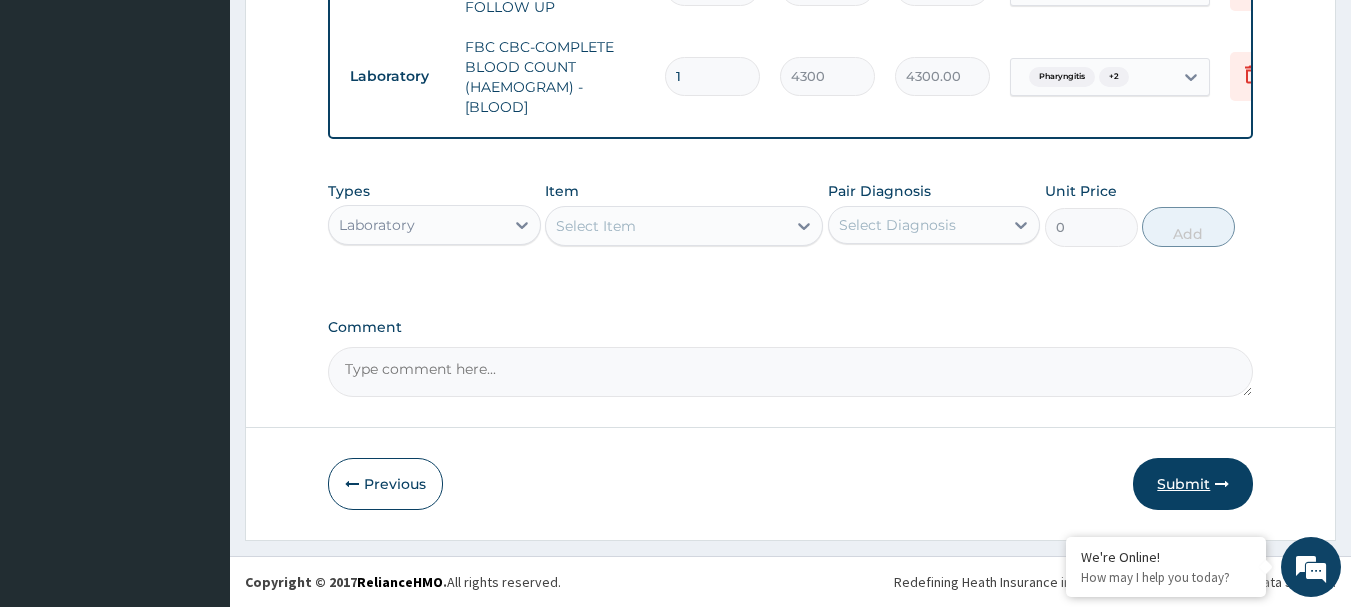 click on "Submit" at bounding box center (1193, 484) 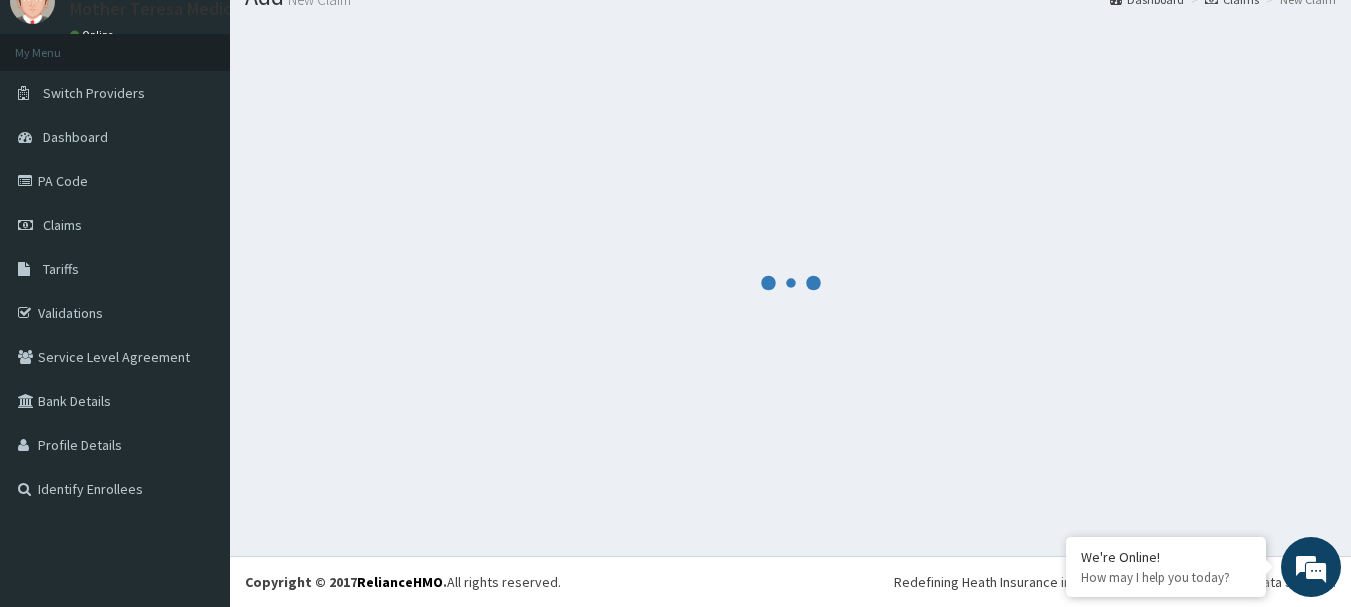 scroll, scrollTop: 935, scrollLeft: 0, axis: vertical 